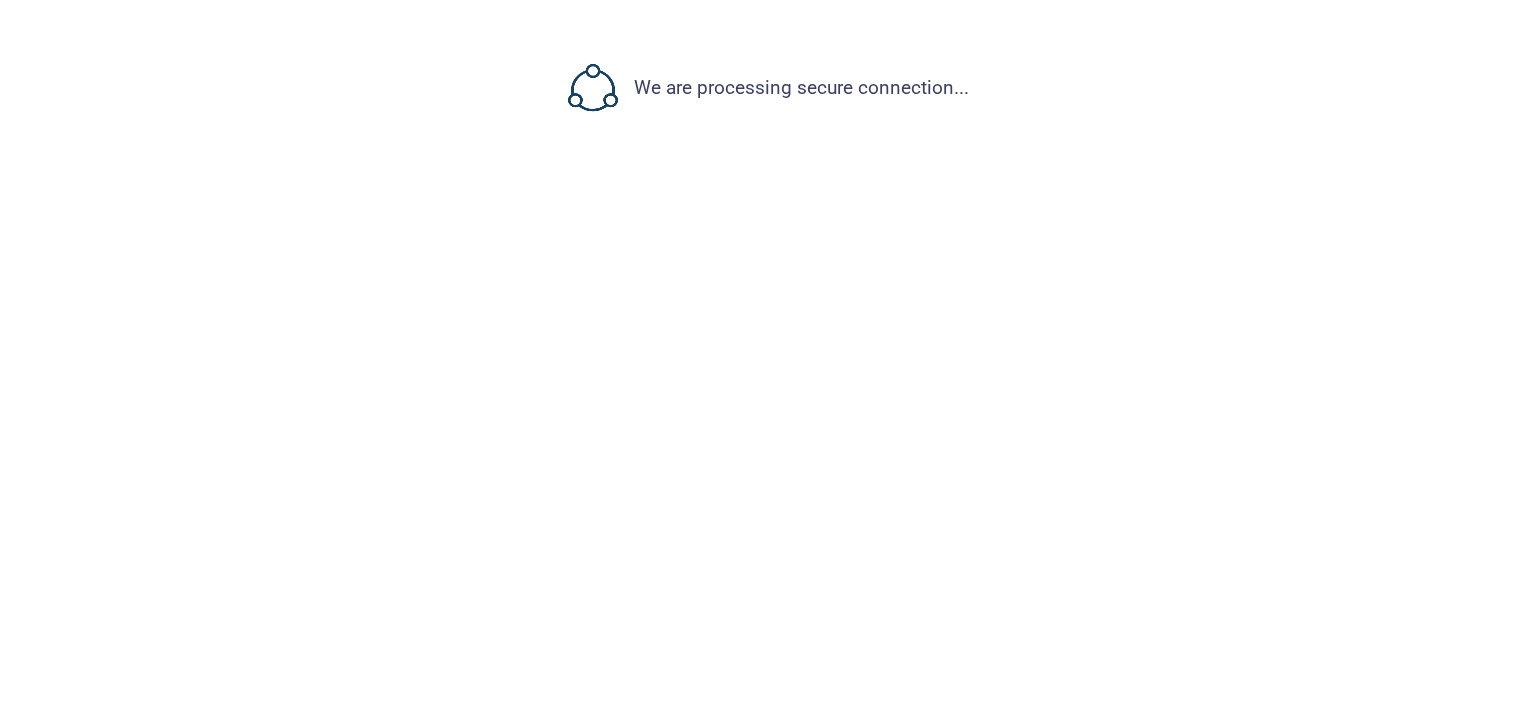 scroll, scrollTop: 0, scrollLeft: 0, axis: both 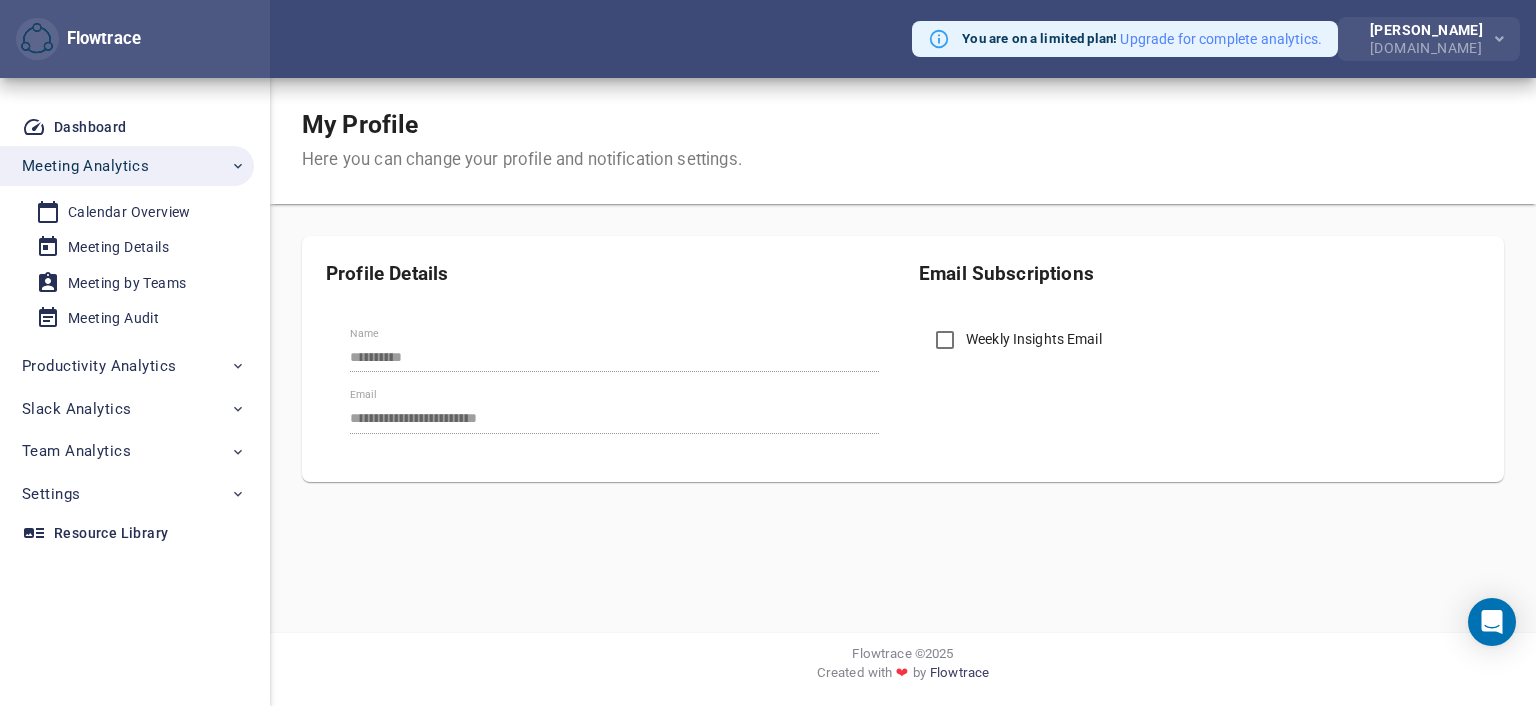 click 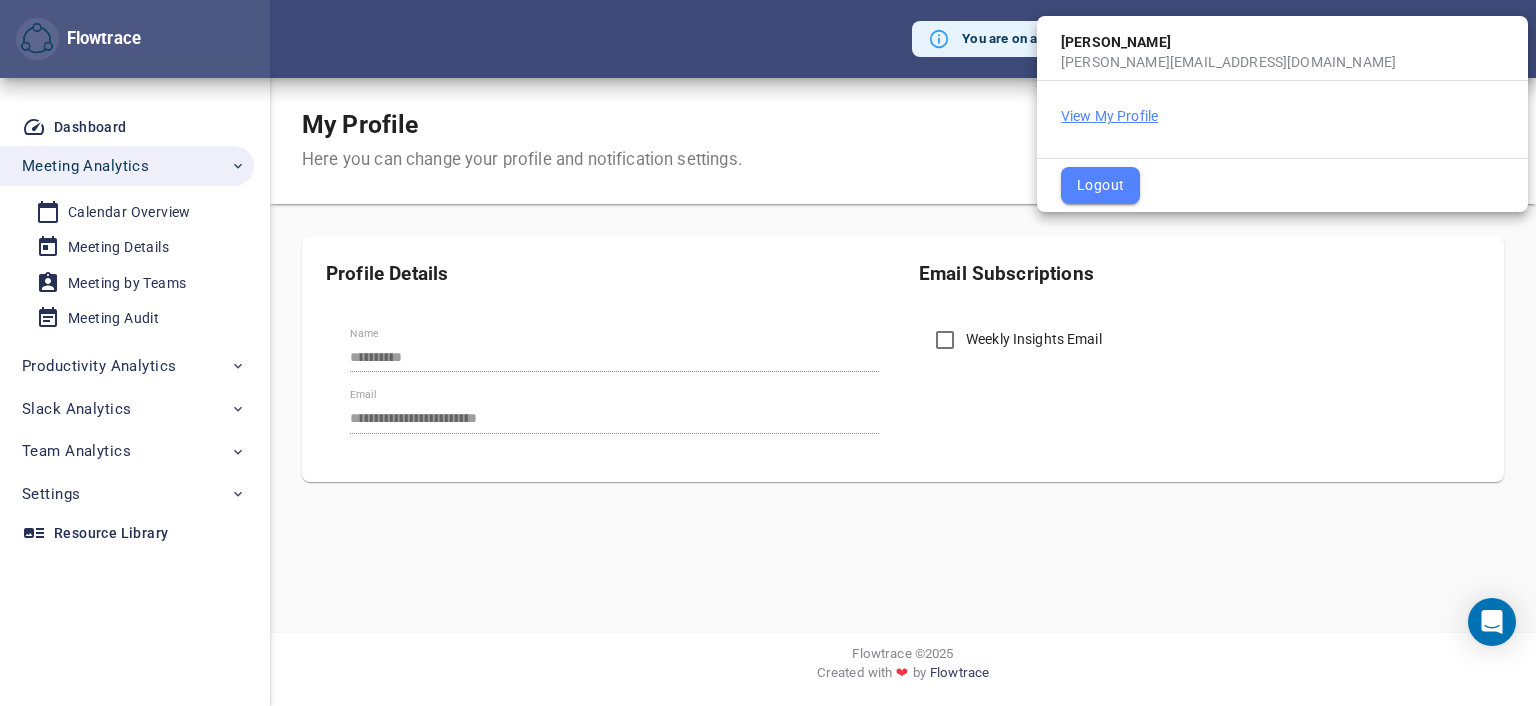 click on "View My Profile" at bounding box center [1109, 116] 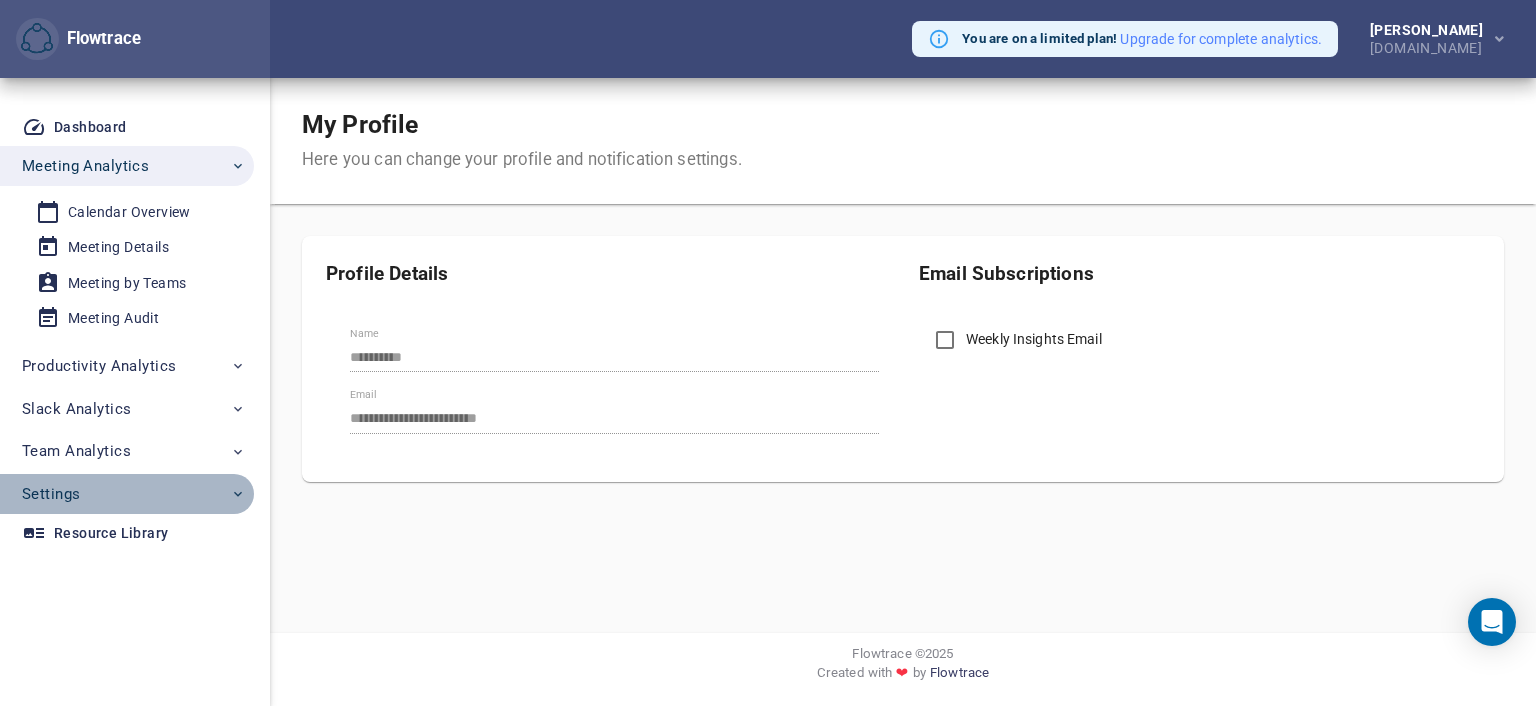 click on "Settings" at bounding box center [51, 494] 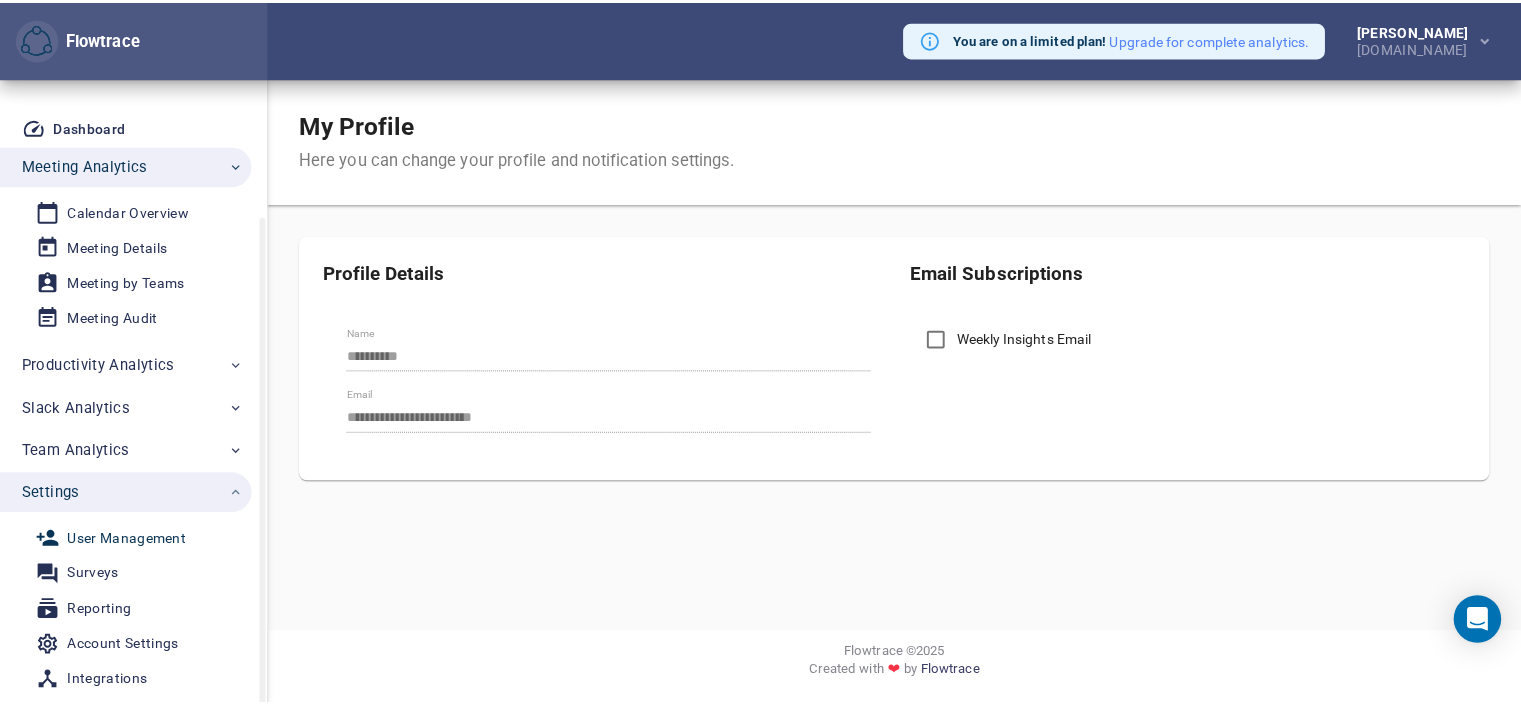 scroll, scrollTop: 73, scrollLeft: 0, axis: vertical 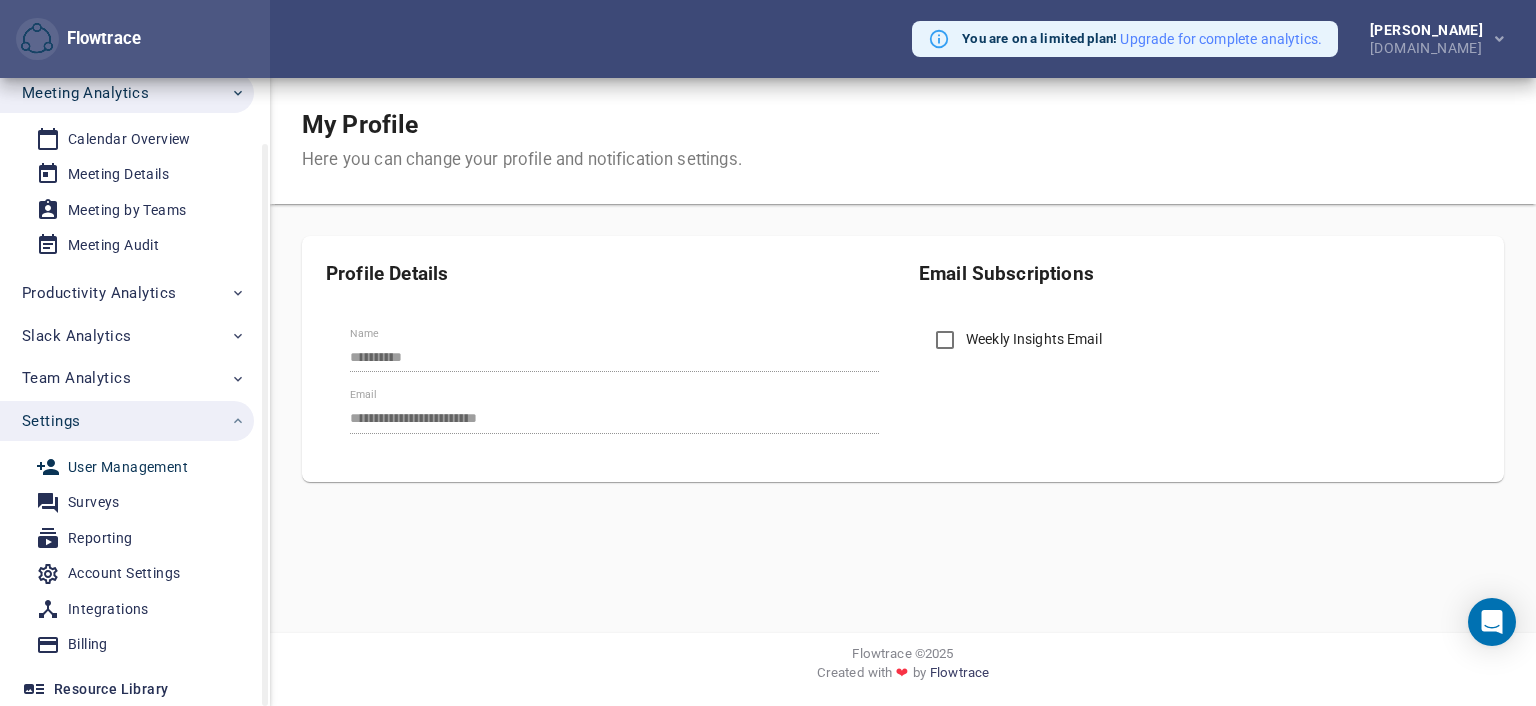 click on "User Management" at bounding box center [128, 467] 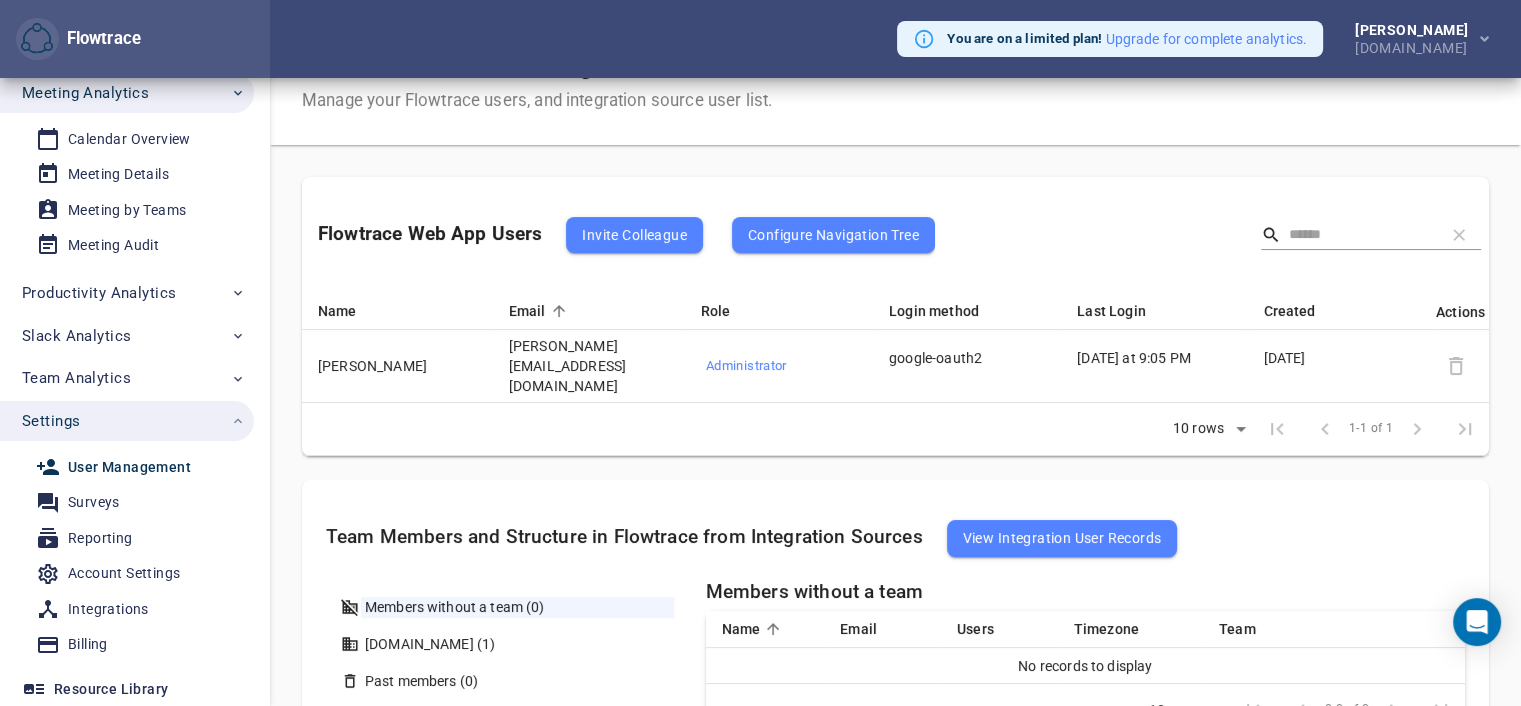 scroll, scrollTop: 0, scrollLeft: 0, axis: both 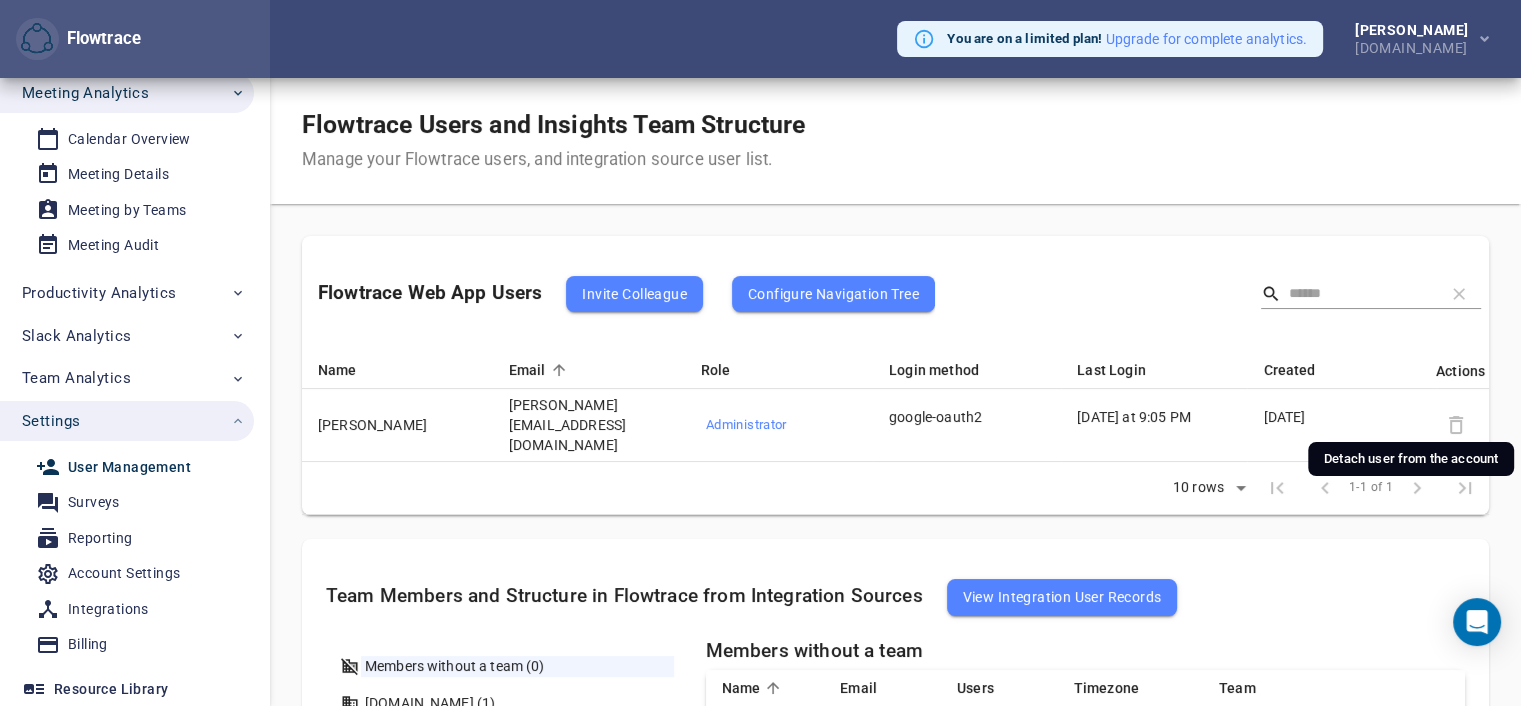 click at bounding box center [1456, 425] 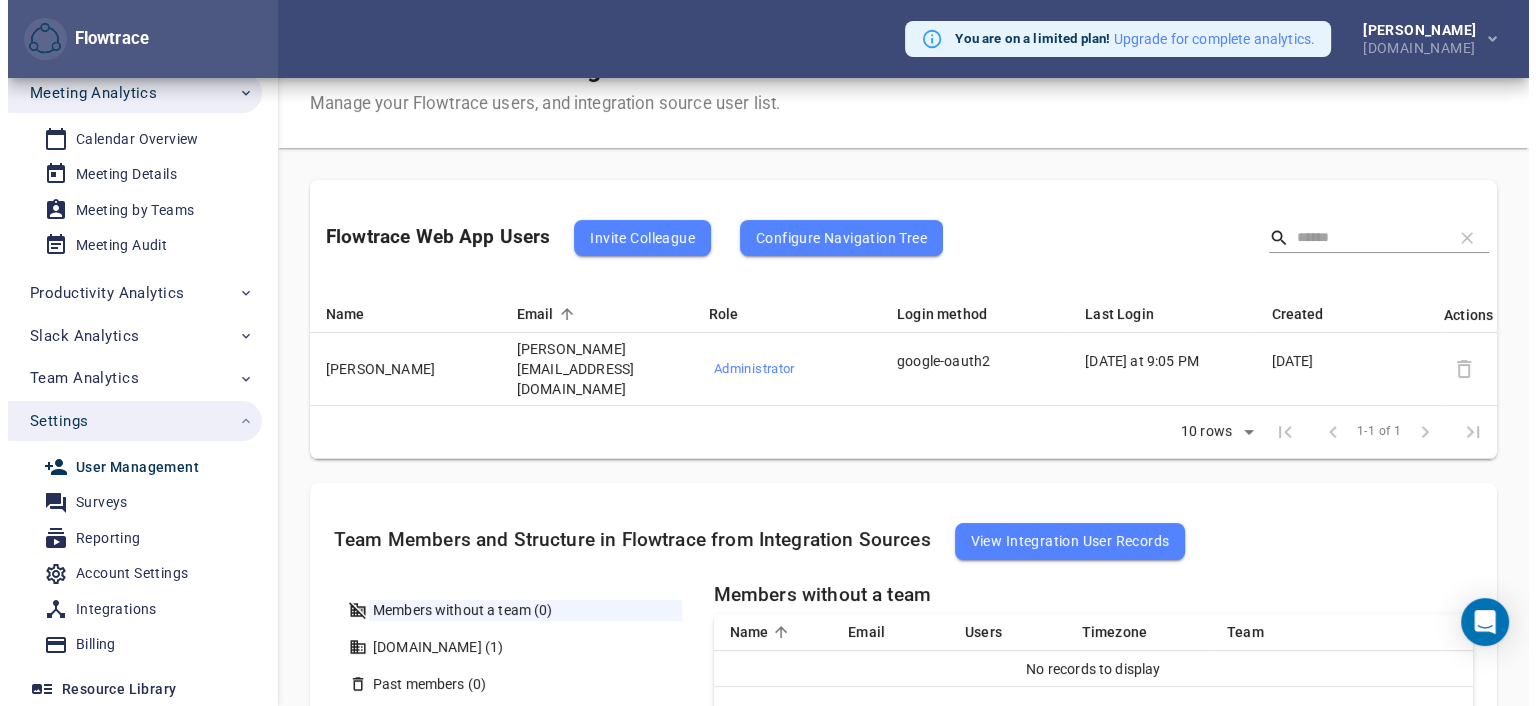 scroll, scrollTop: 100, scrollLeft: 0, axis: vertical 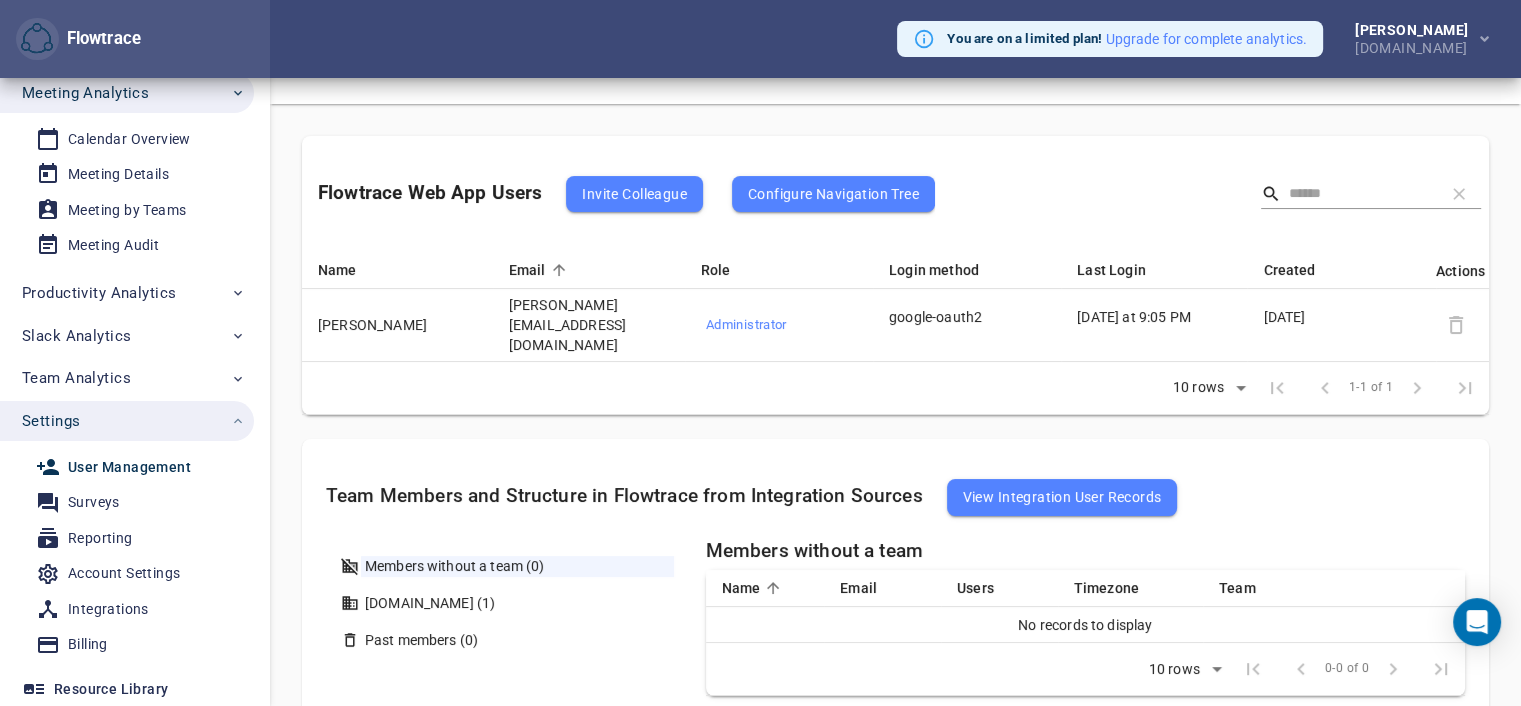click on "Administrator" at bounding box center (775, 325) 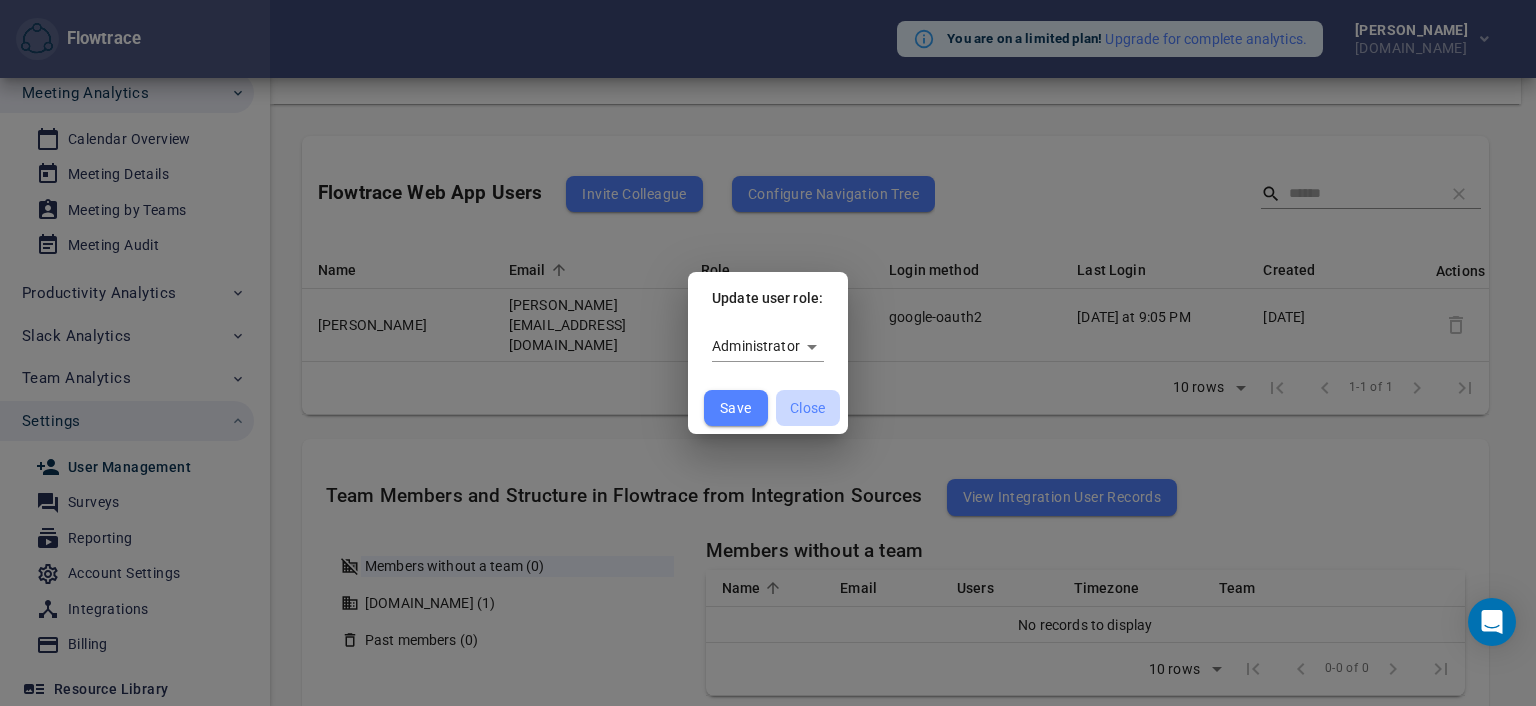 click on "Close" at bounding box center (808, 408) 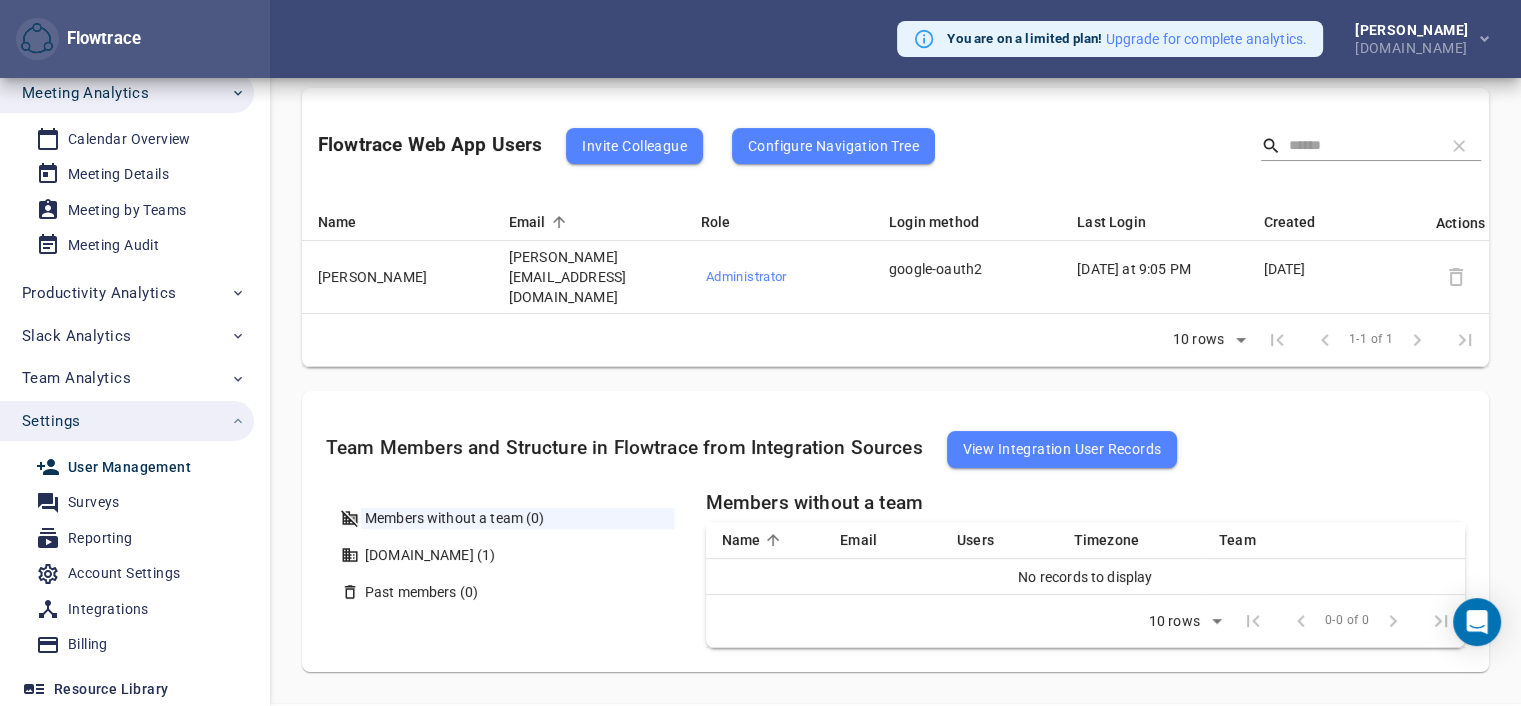 scroll, scrollTop: 194, scrollLeft: 0, axis: vertical 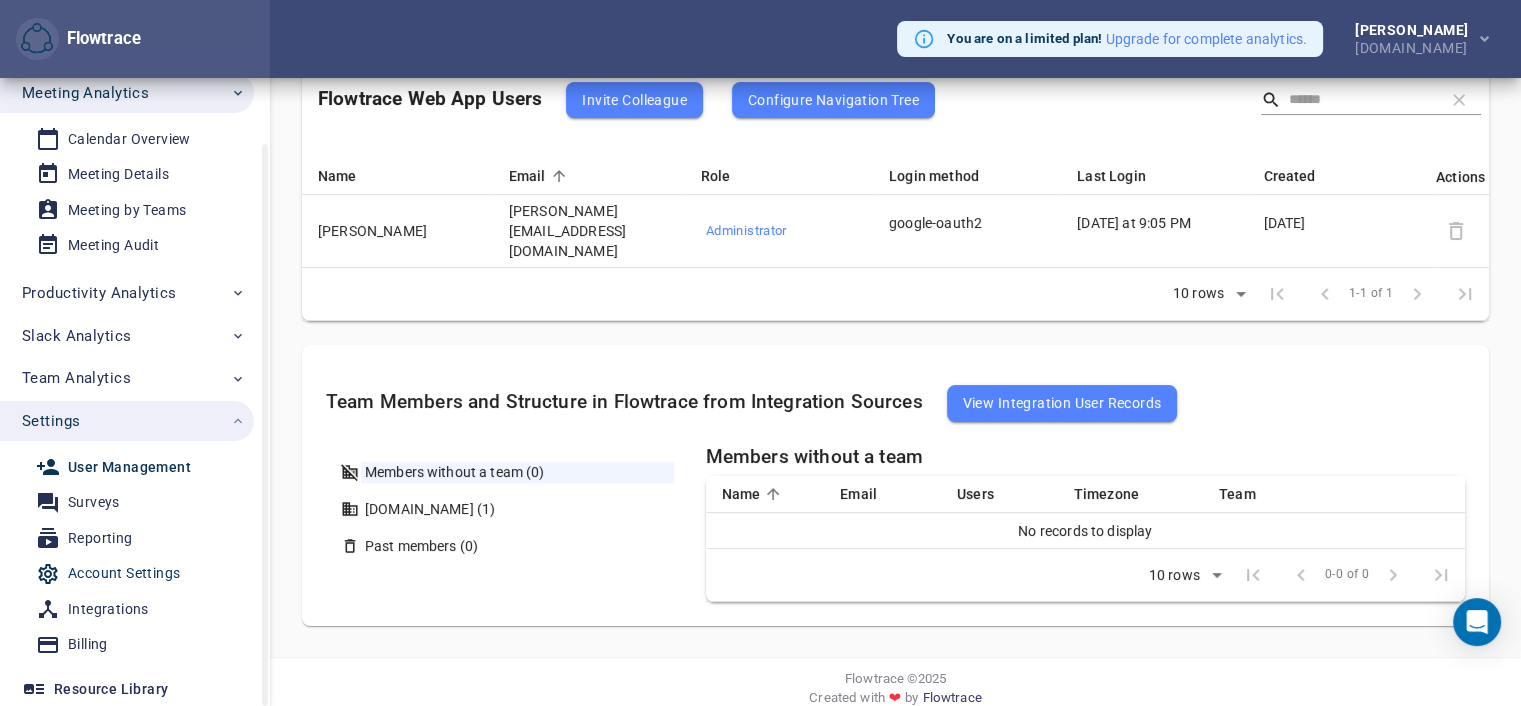 click on "Account Settings" at bounding box center (124, 573) 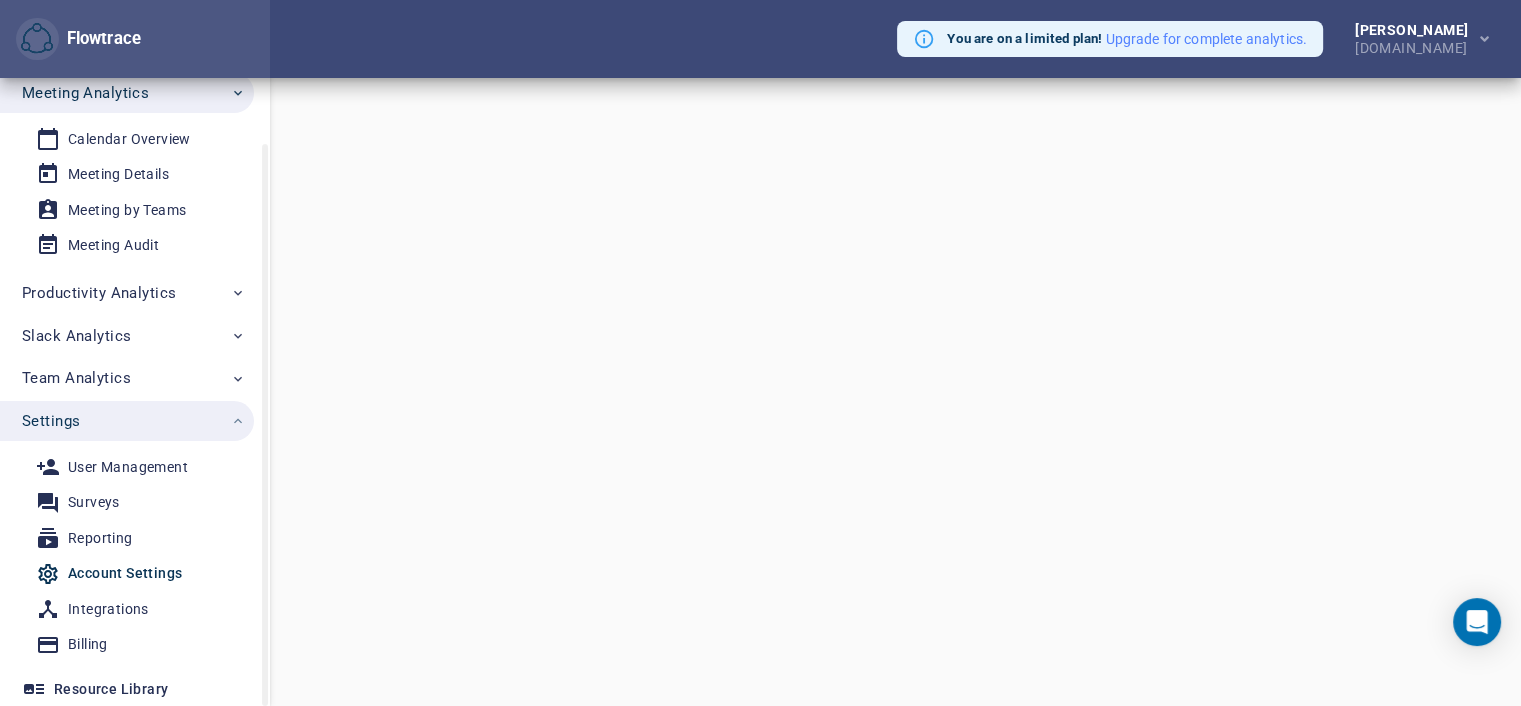 scroll, scrollTop: 0, scrollLeft: 0, axis: both 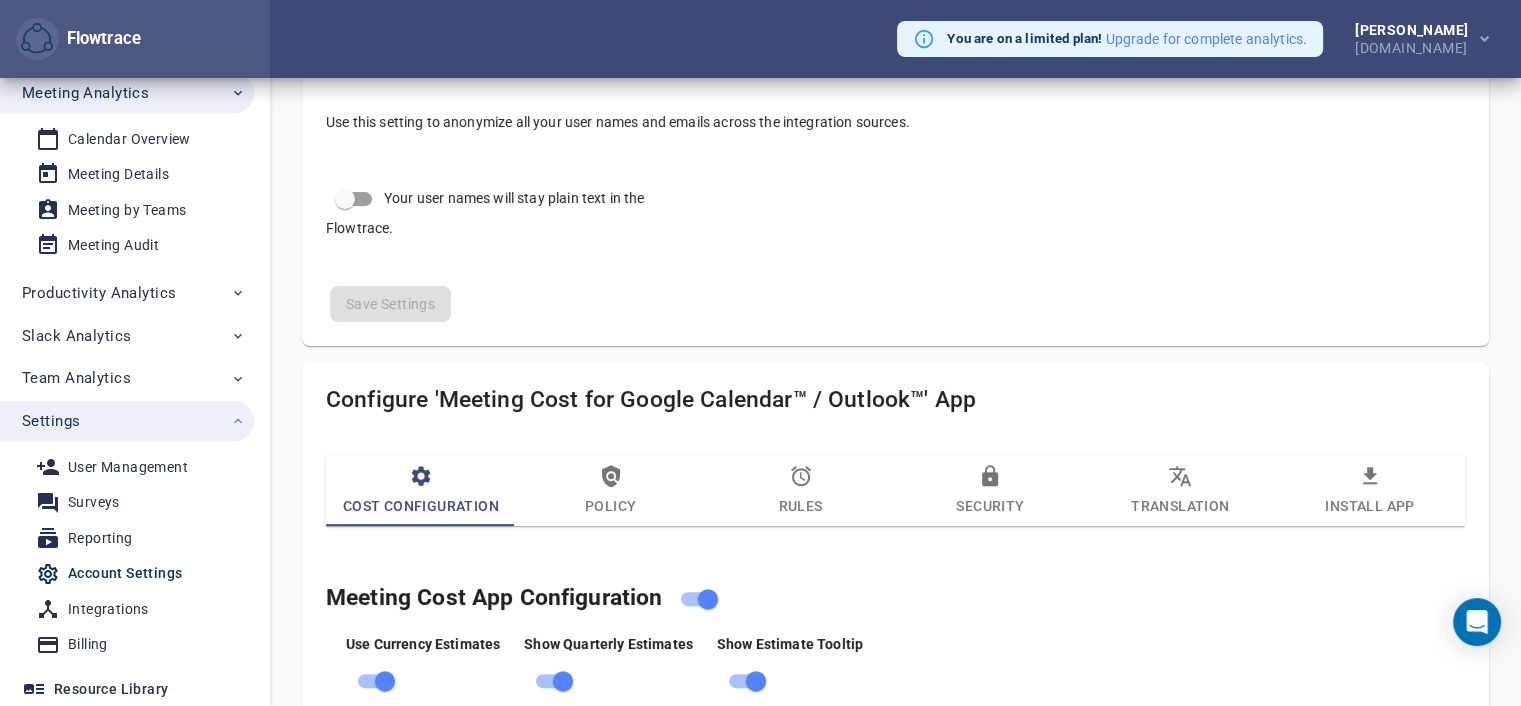 select on "***" 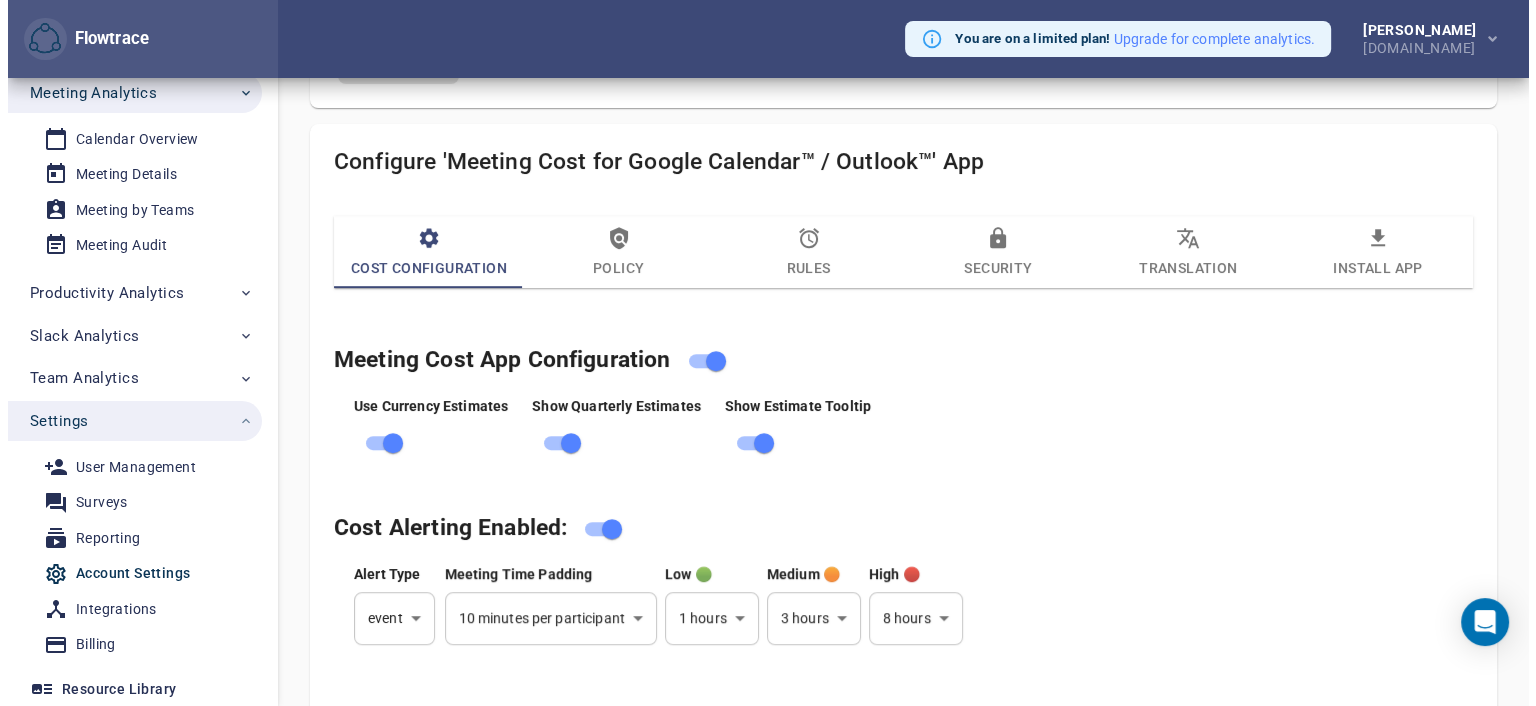scroll, scrollTop: 857, scrollLeft: 0, axis: vertical 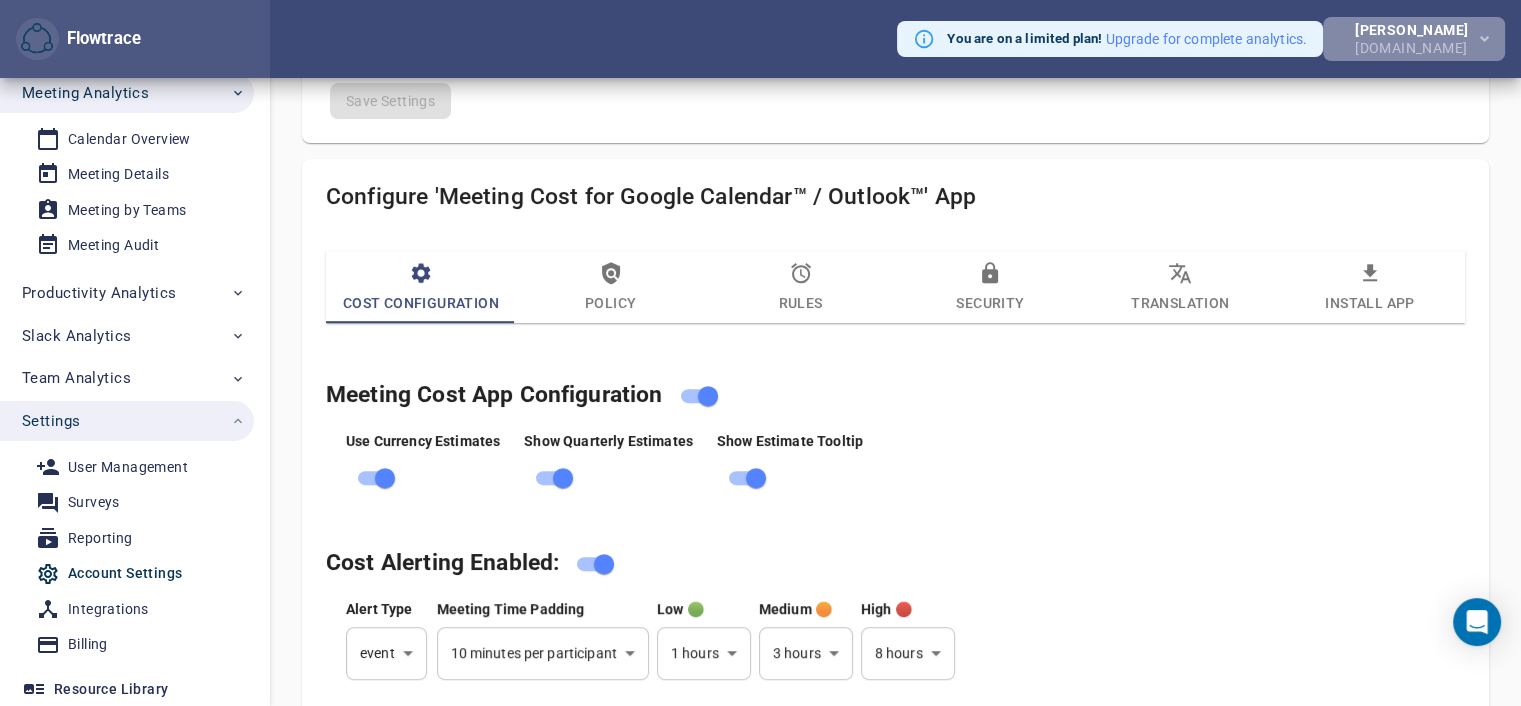 click at bounding box center (1482, 39) 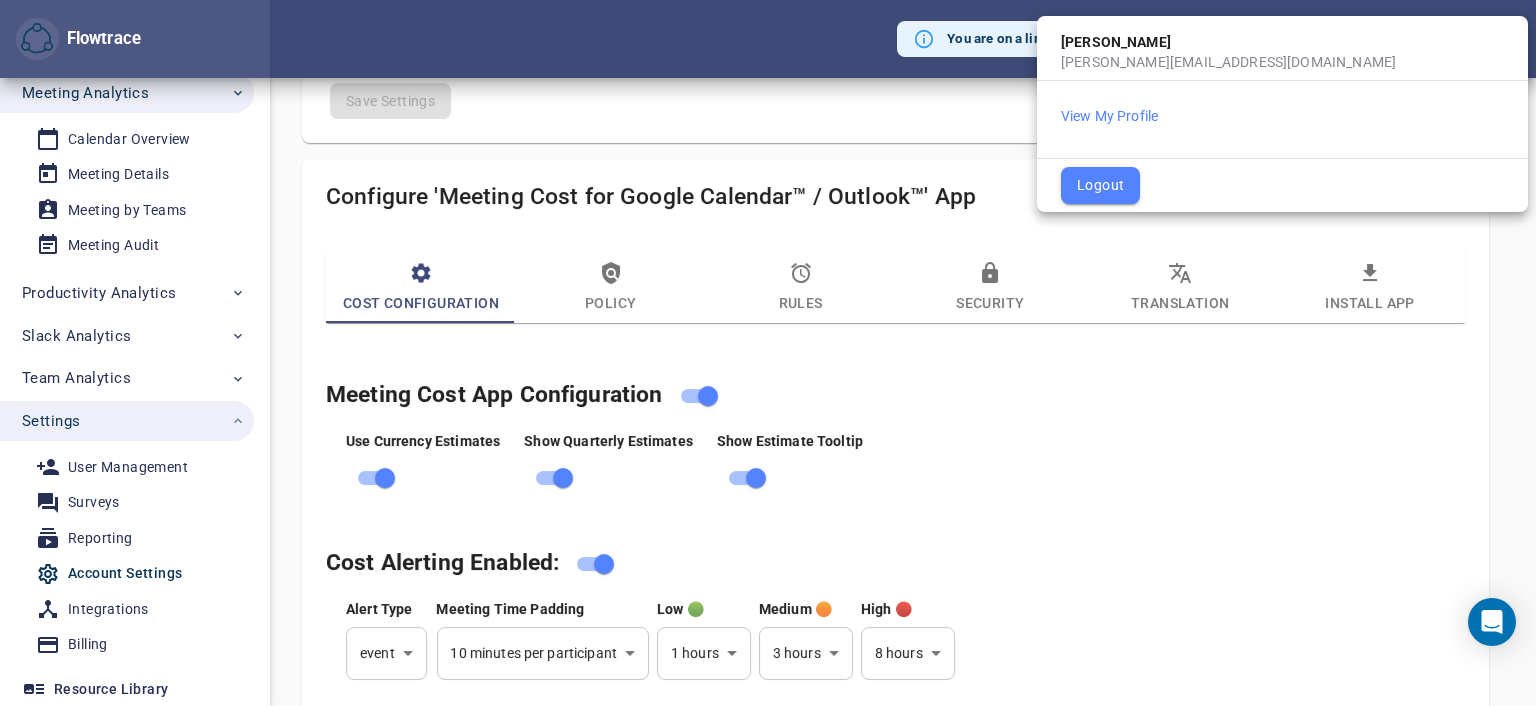 click on "lisa@llmedicalenglish.com" at bounding box center [1282, 62] 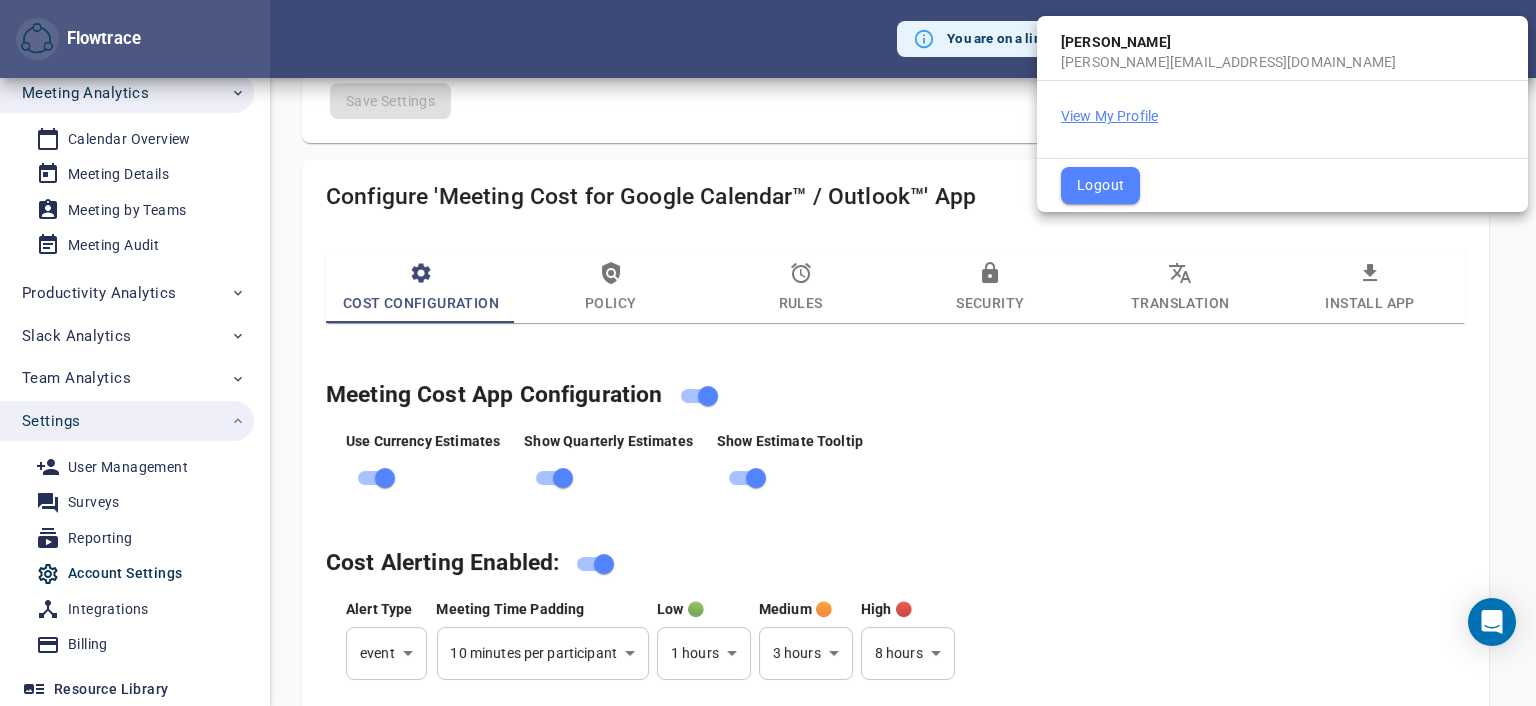 click on "View My Profile" at bounding box center (1109, 116) 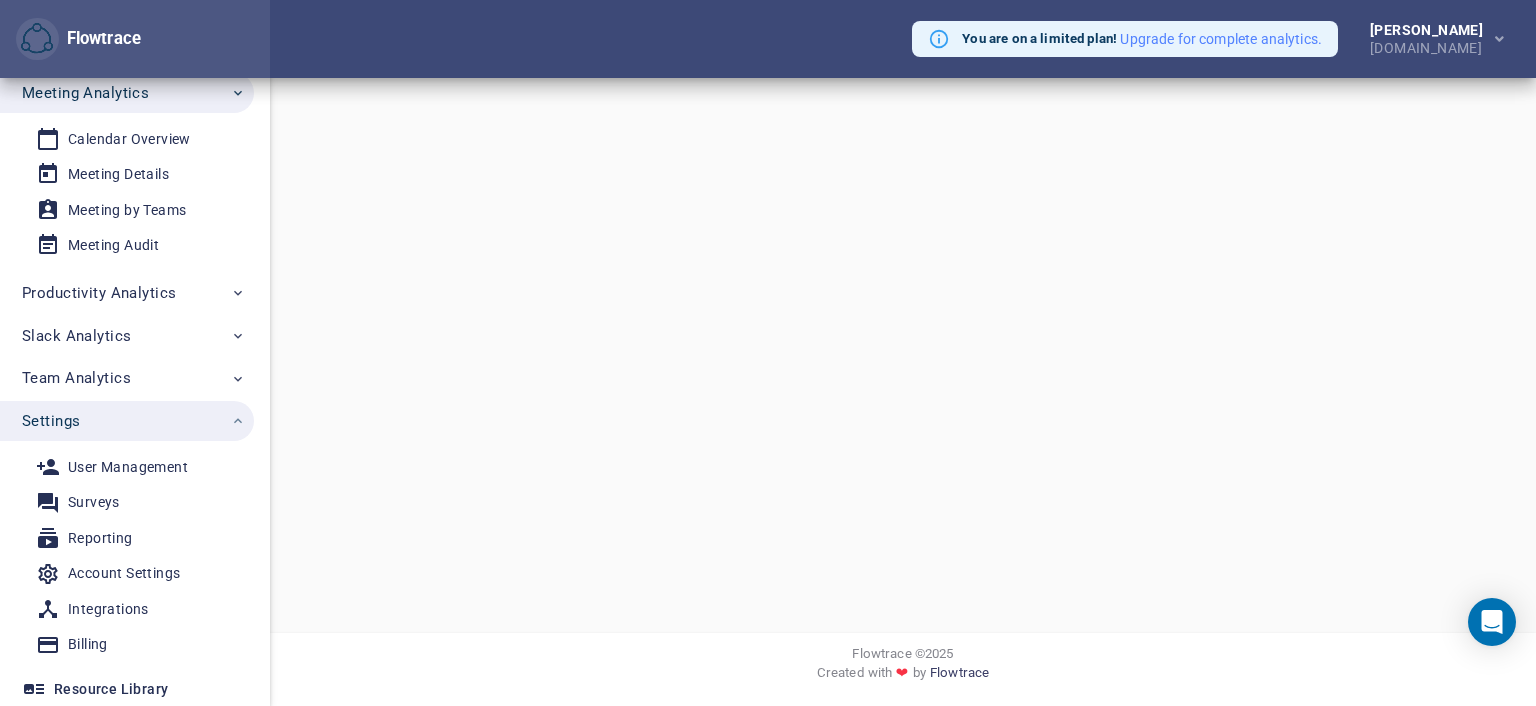 scroll, scrollTop: 0, scrollLeft: 0, axis: both 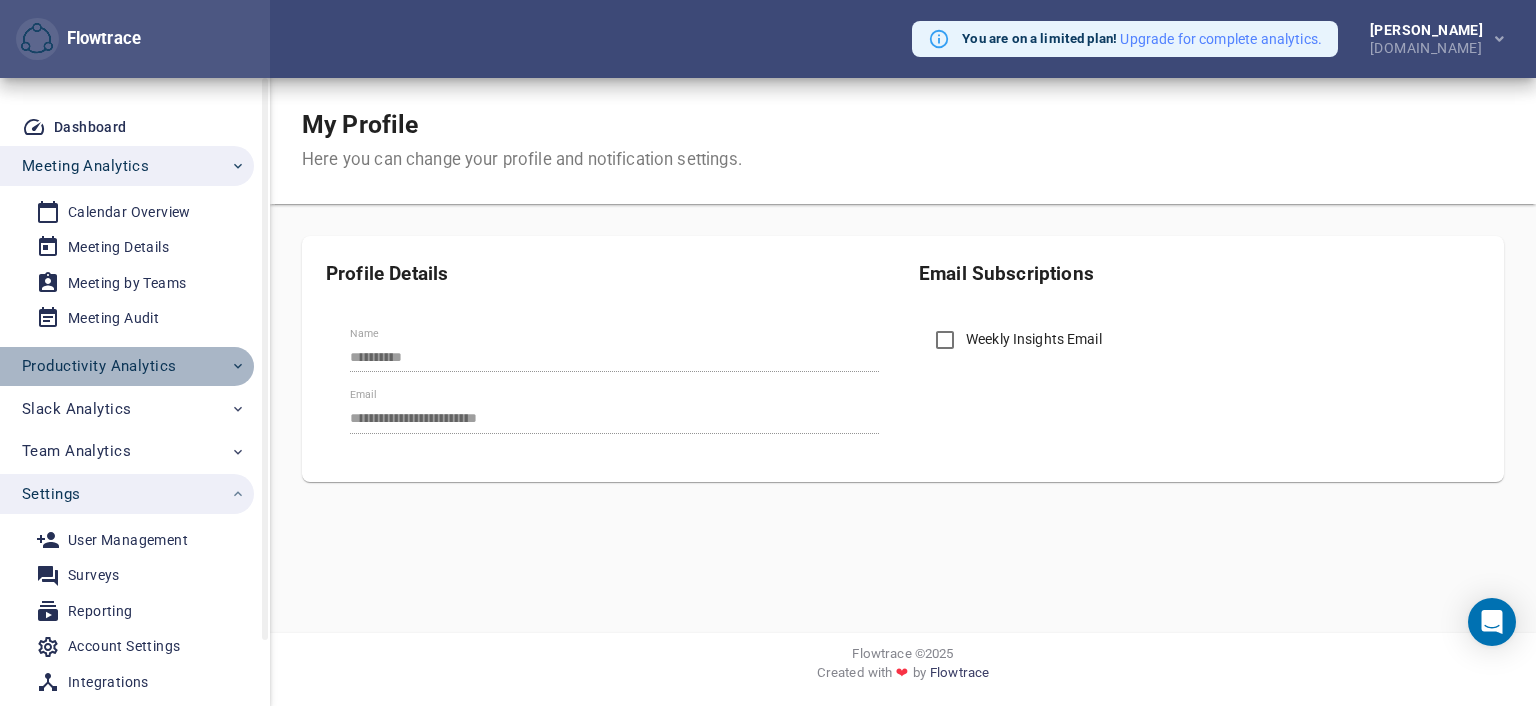 click on "Productivity Analytics" at bounding box center [134, 366] 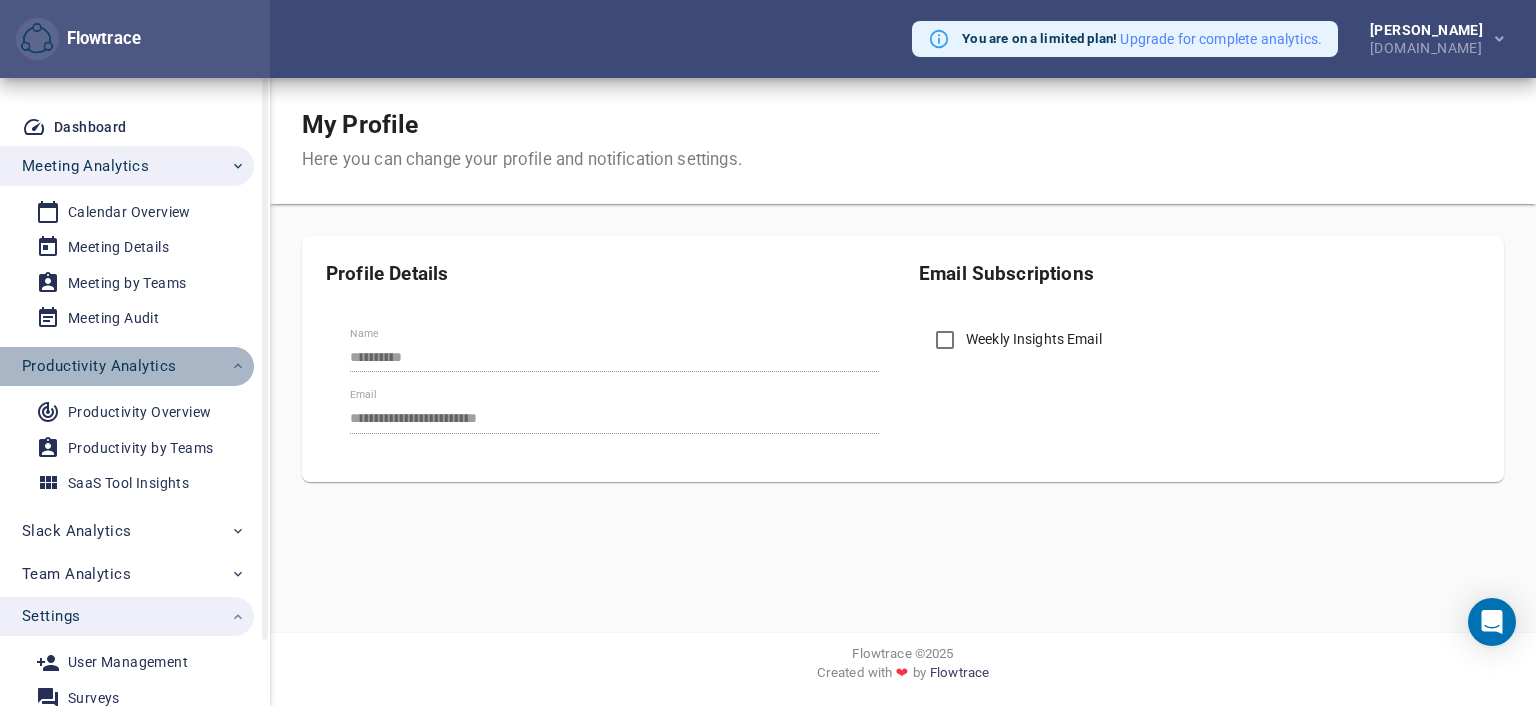 click 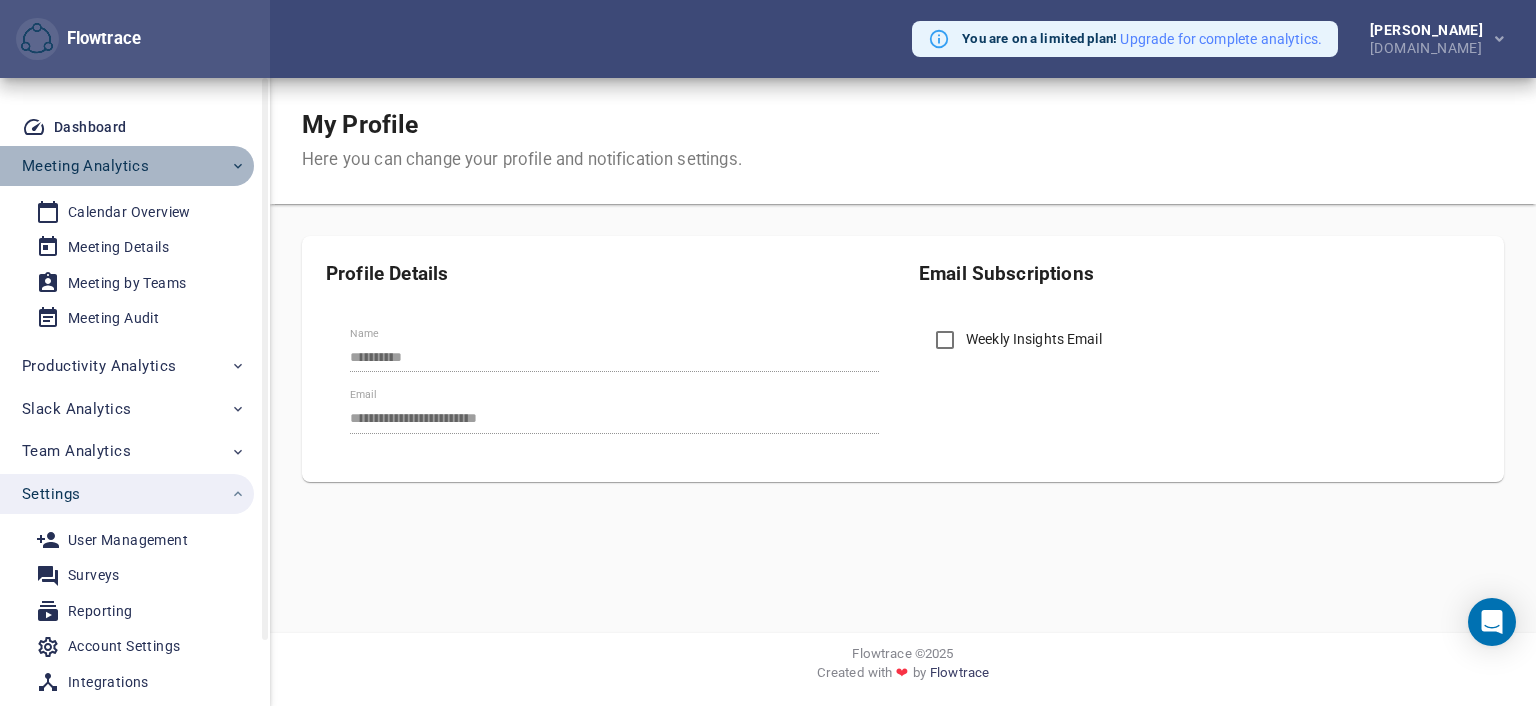click 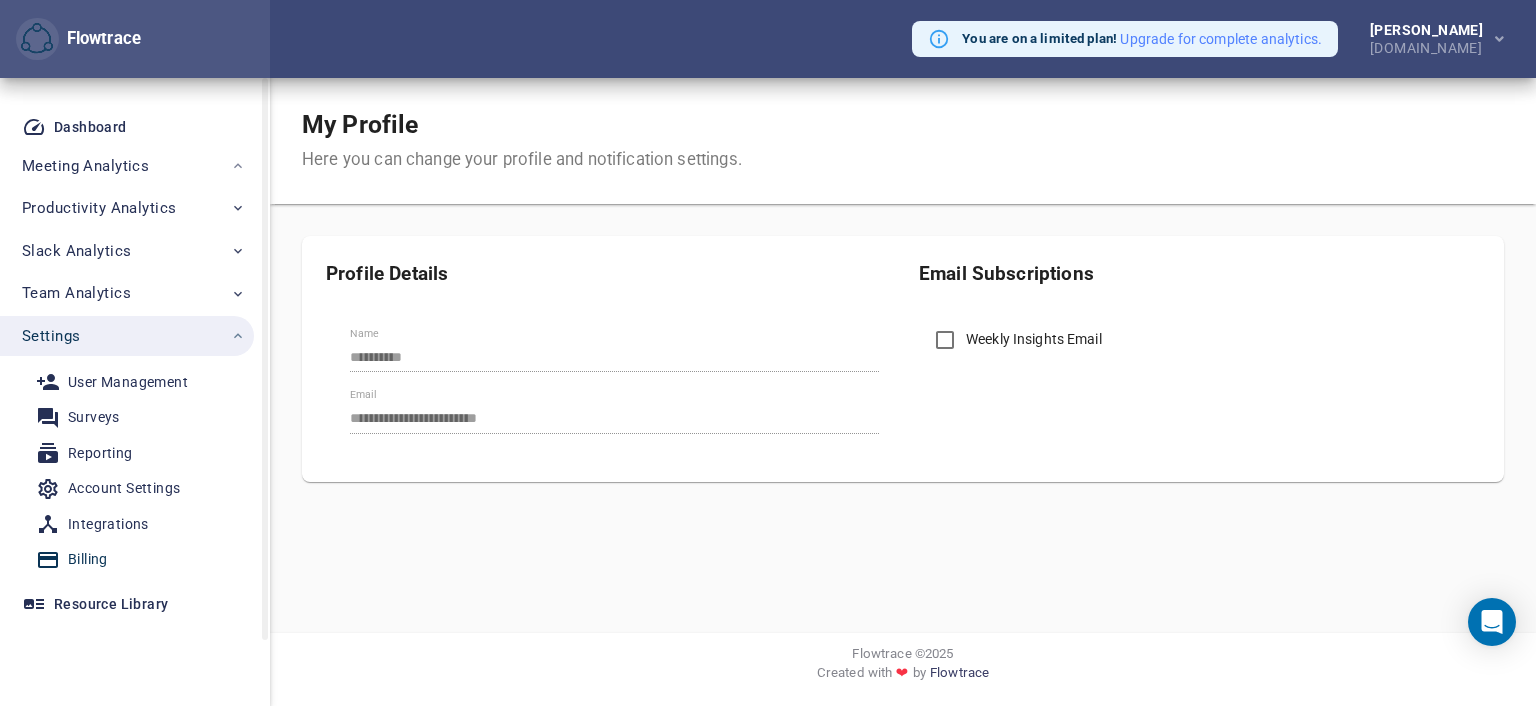 click on "Billing" at bounding box center (88, 559) 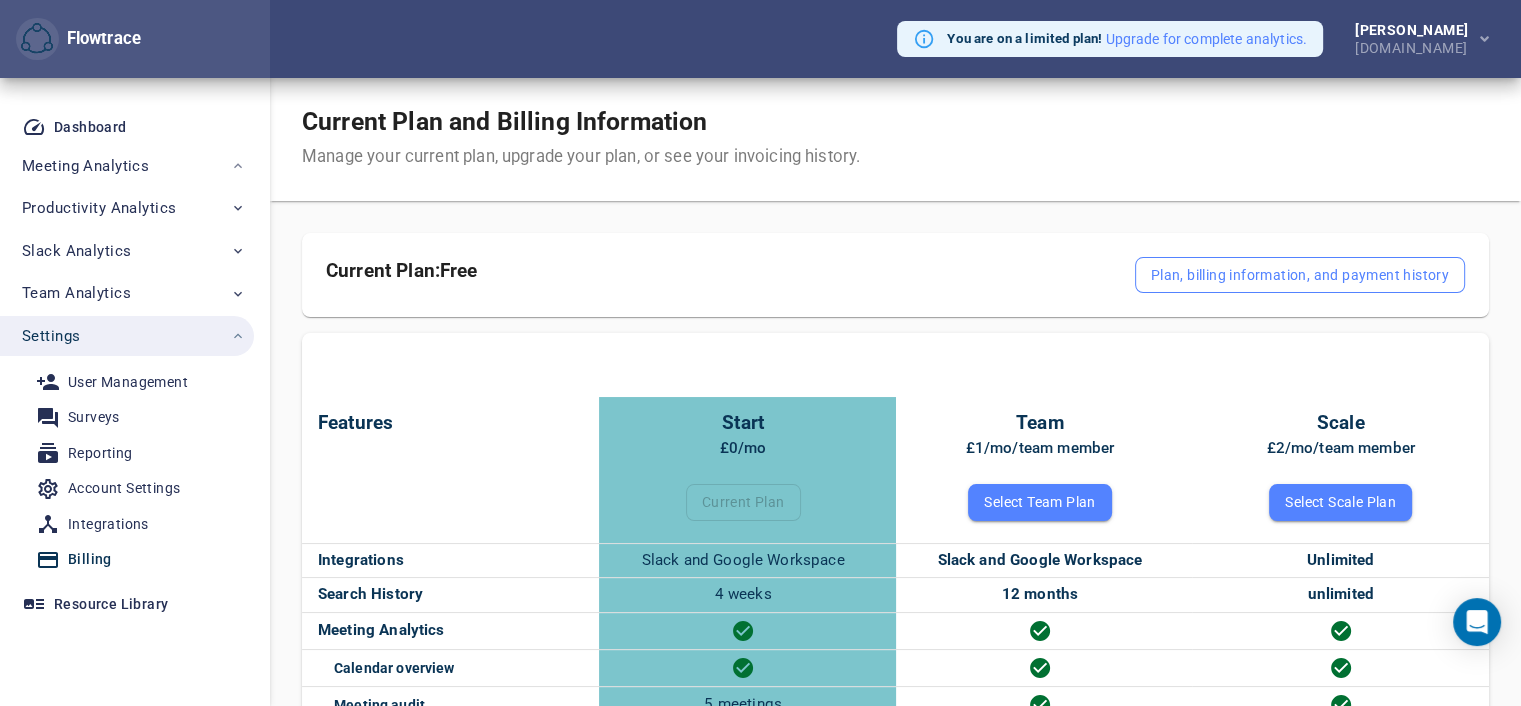 scroll, scrollTop: 0, scrollLeft: 0, axis: both 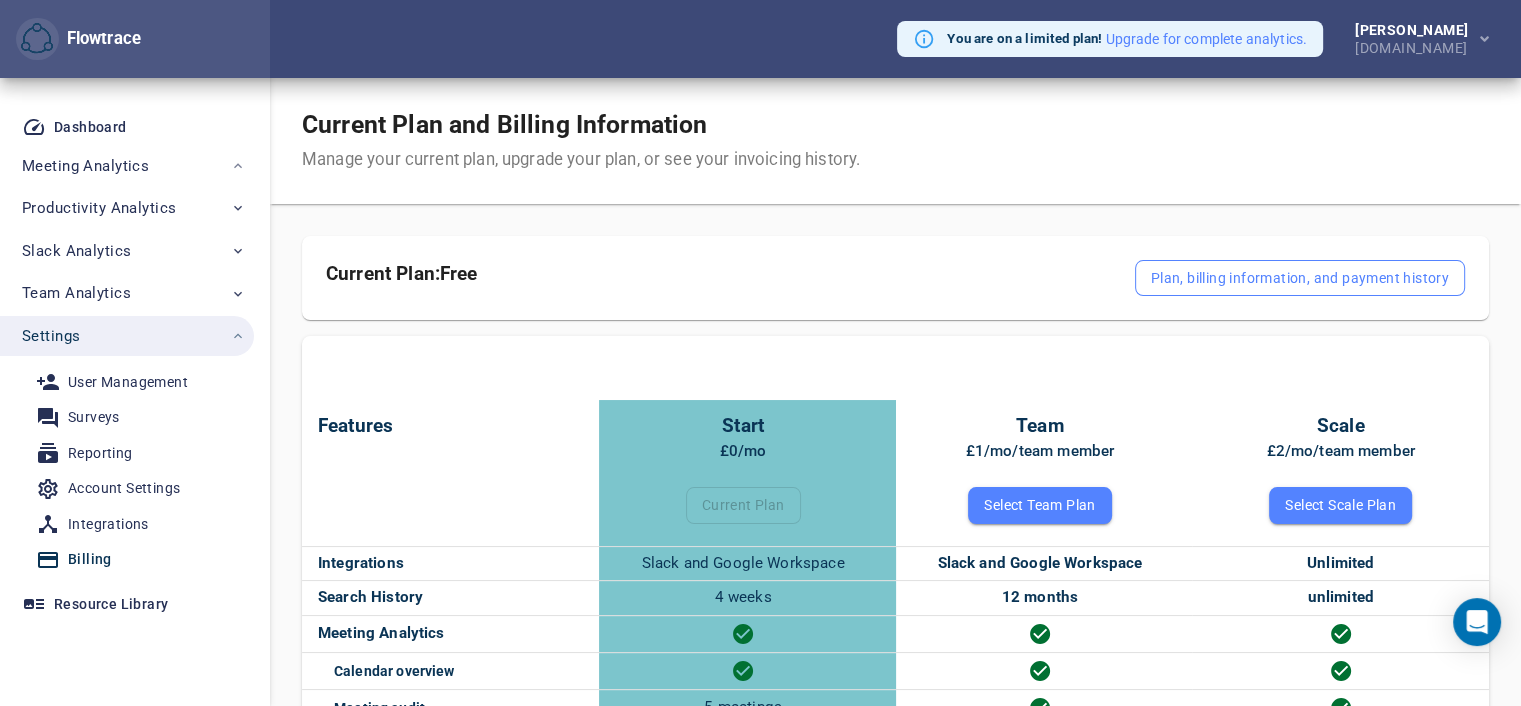 click on "Plan, billing information, and payment history" at bounding box center [1300, 278] 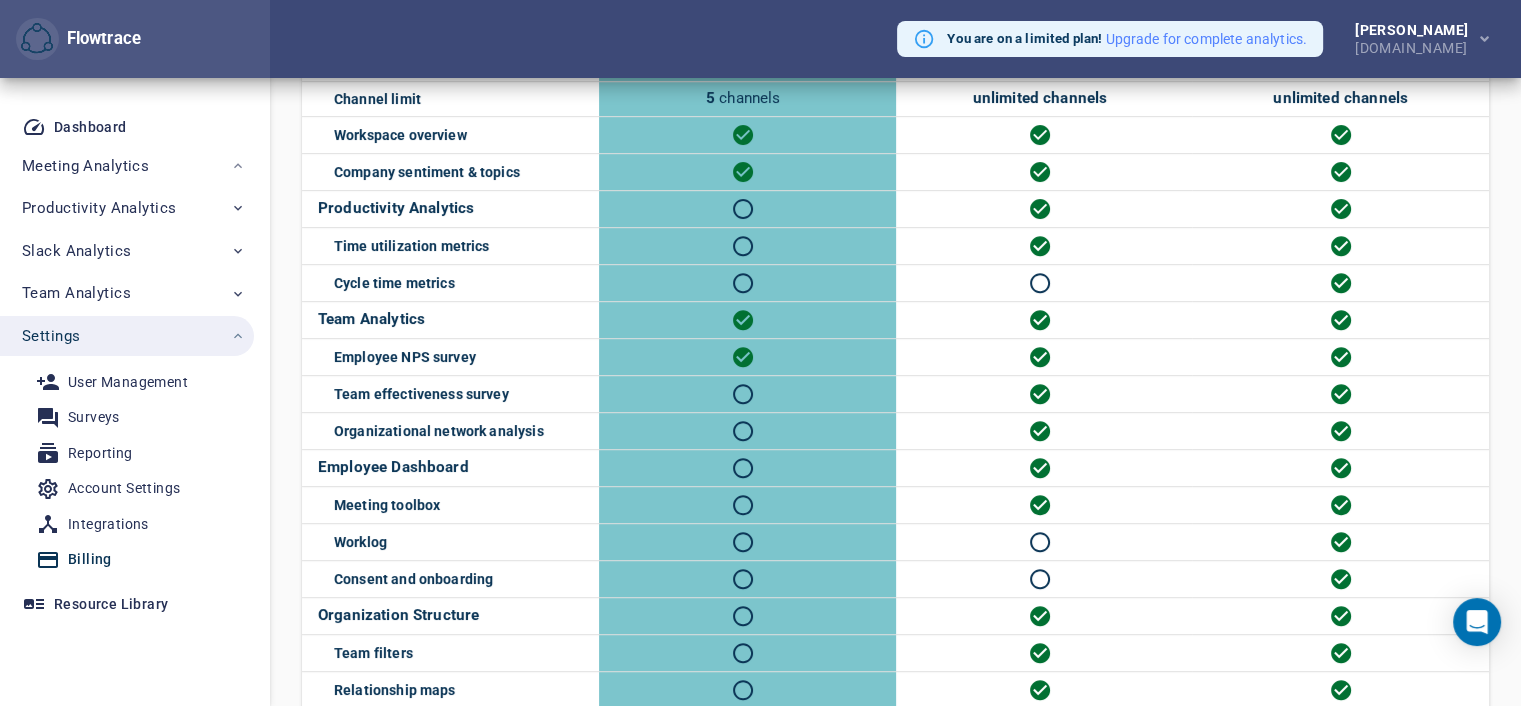 scroll, scrollTop: 986, scrollLeft: 0, axis: vertical 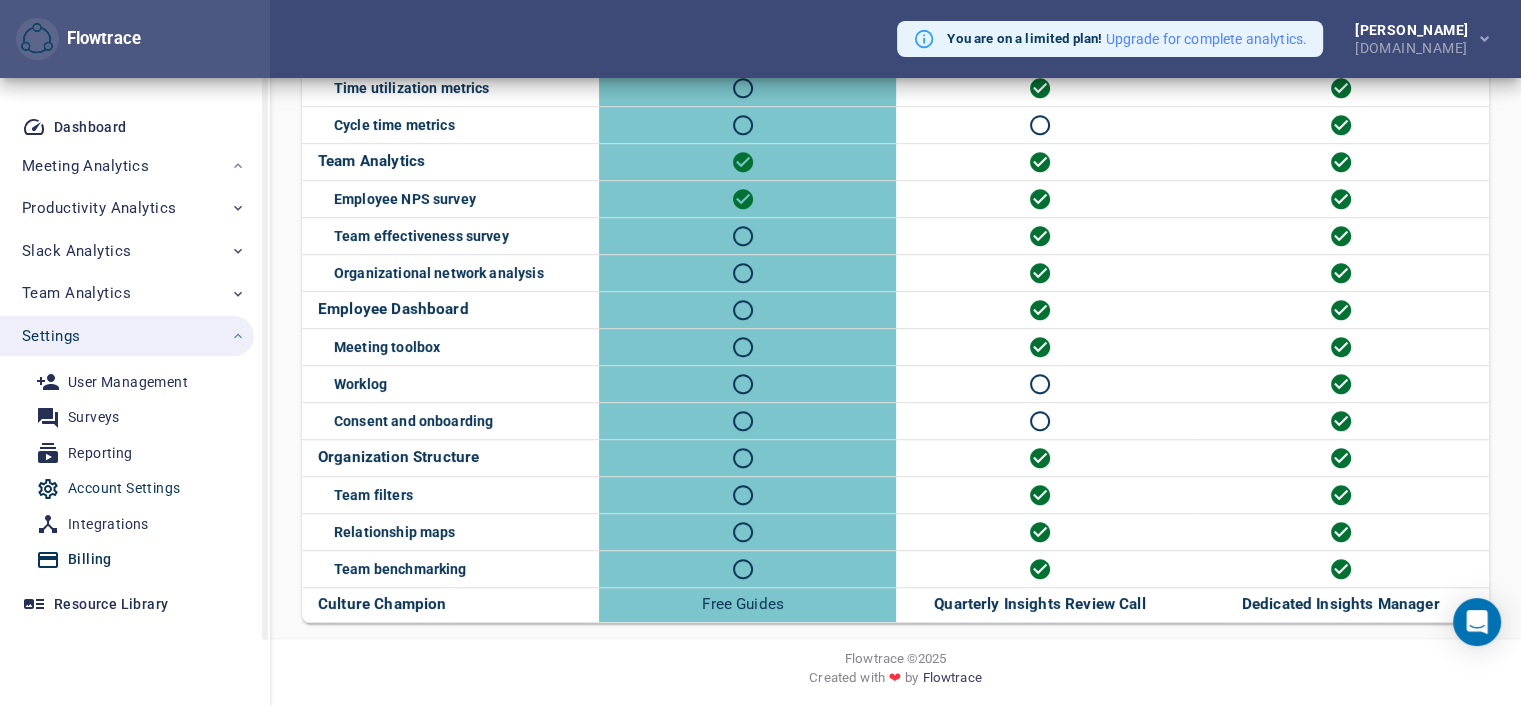 click on "Account Settings" at bounding box center (128, 488) 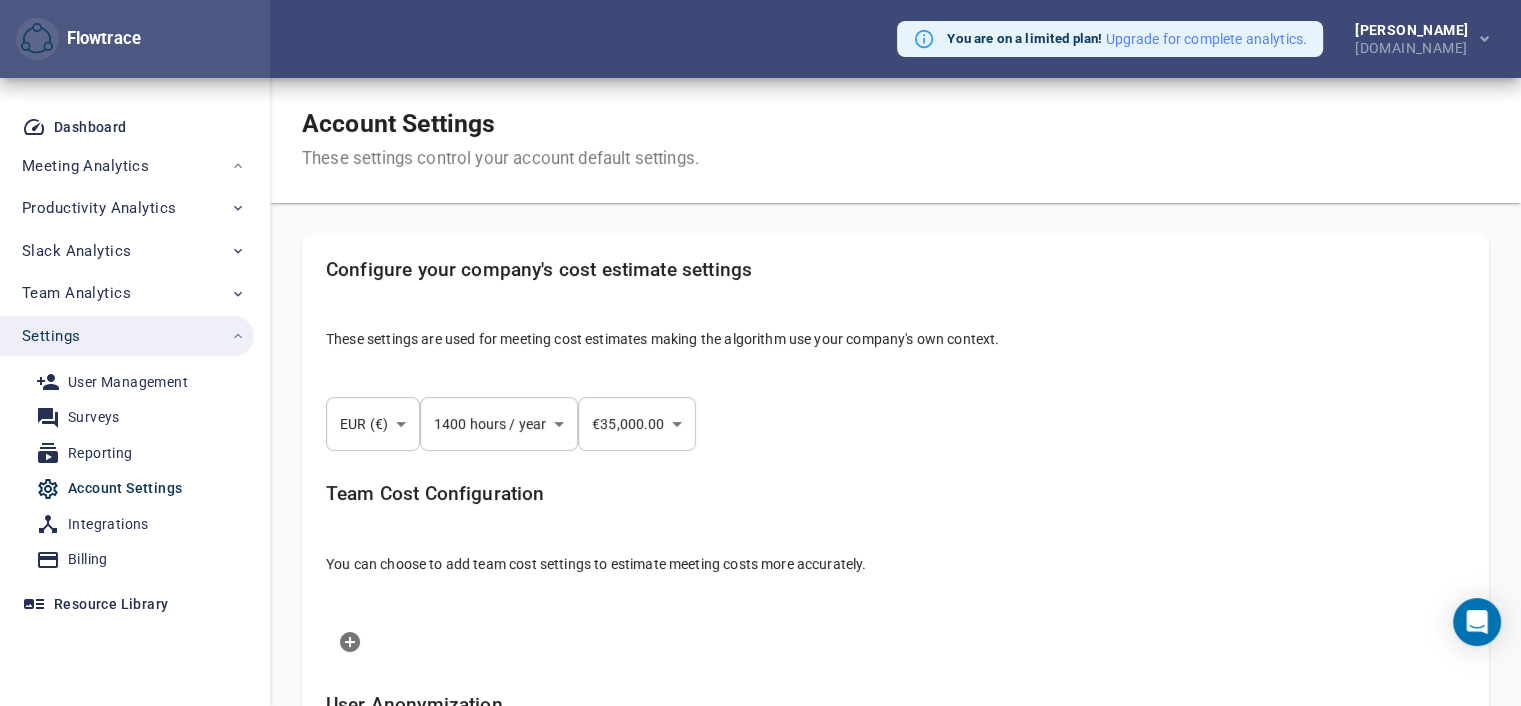 scroll, scrollTop: 0, scrollLeft: 0, axis: both 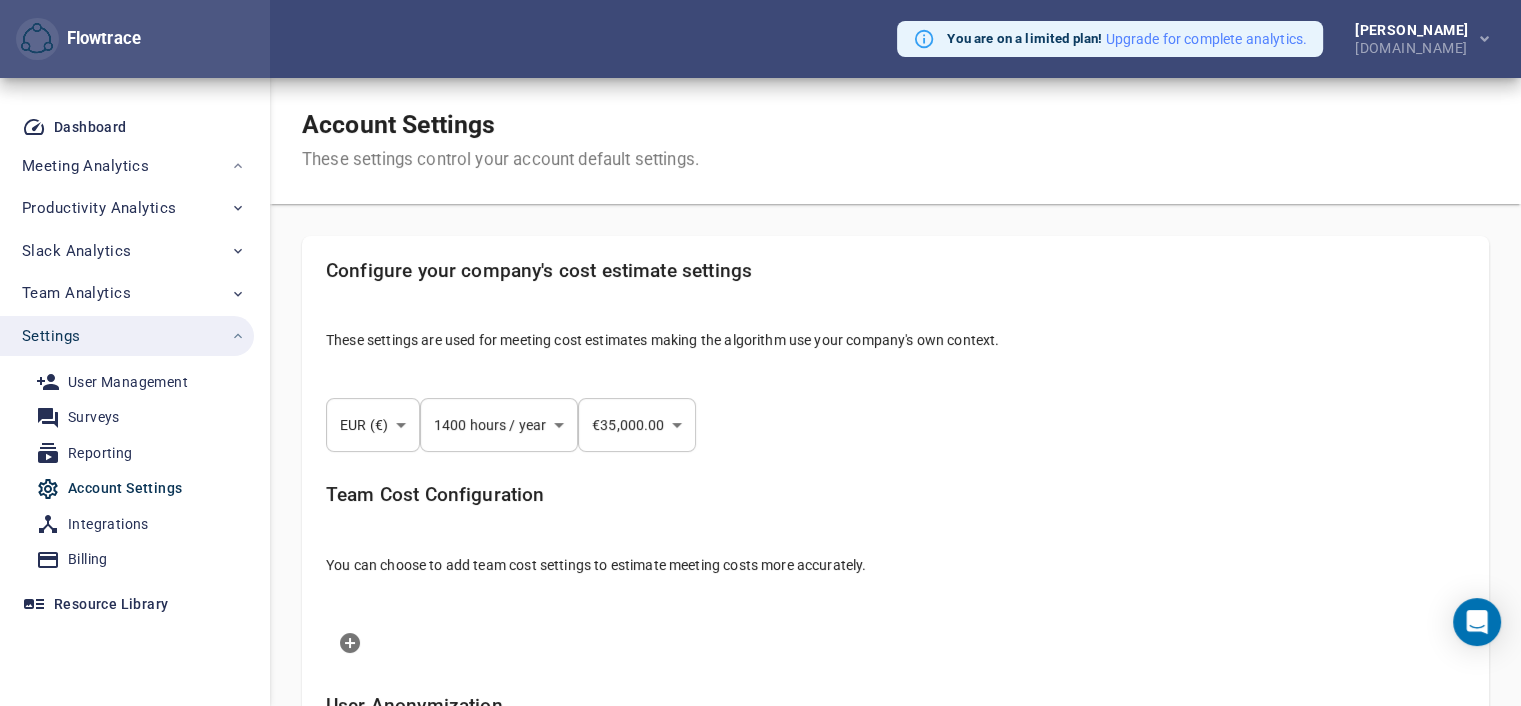 select on "***" 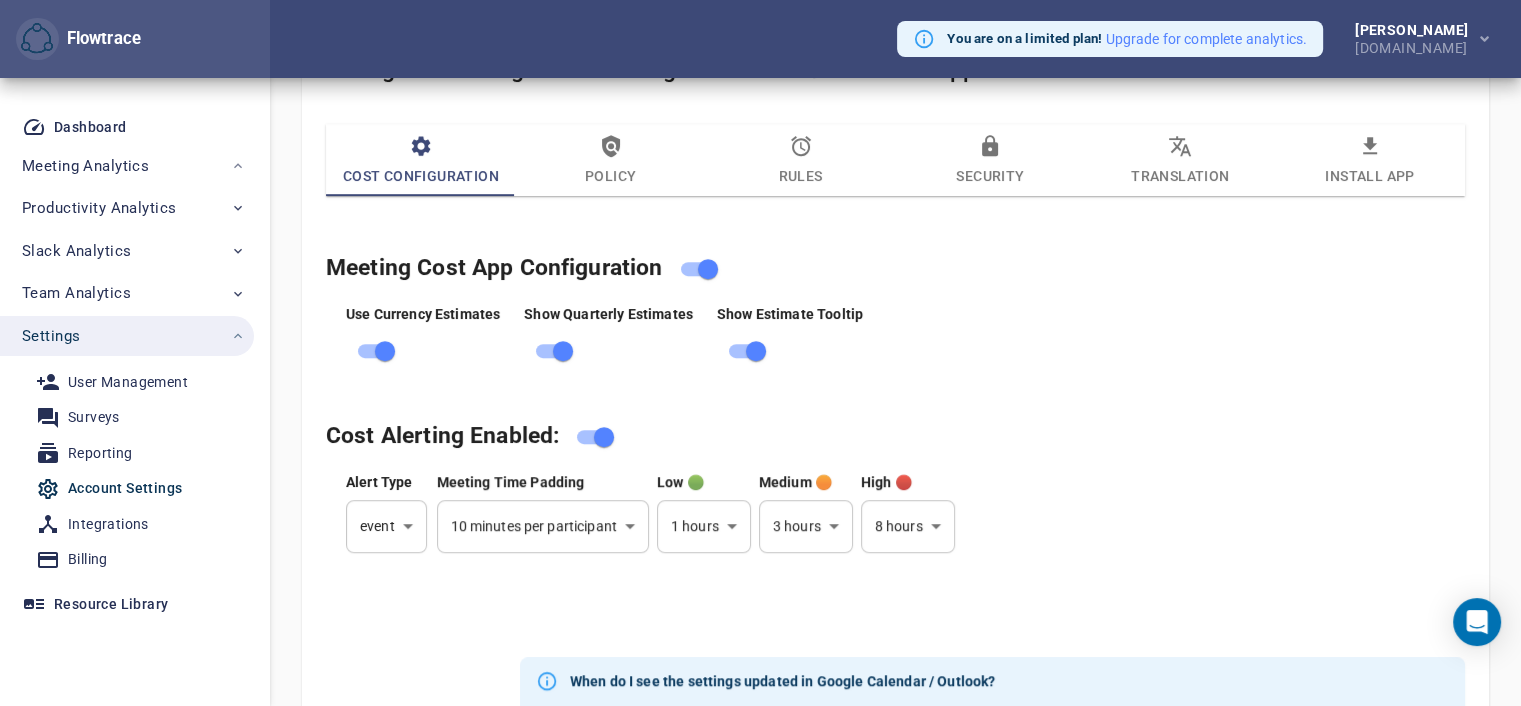 scroll, scrollTop: 1000, scrollLeft: 0, axis: vertical 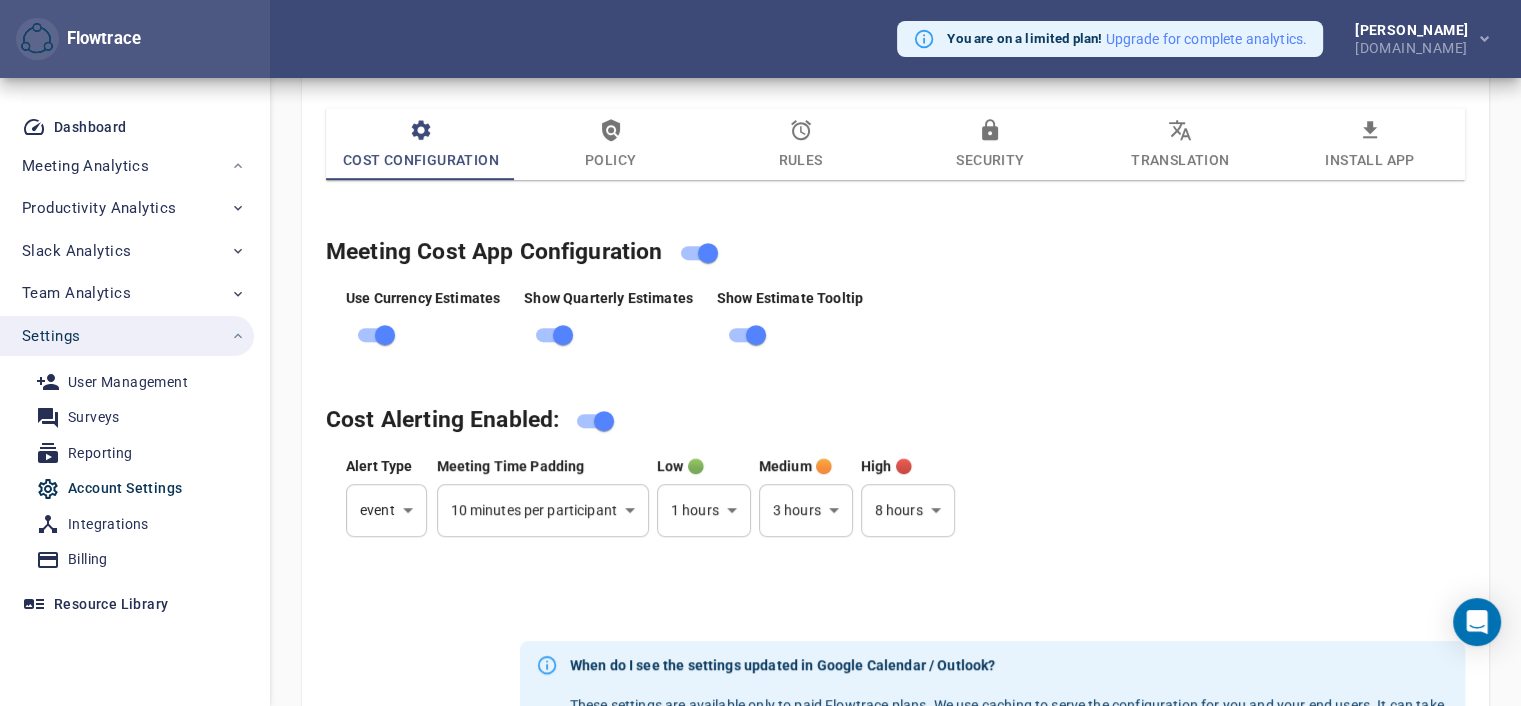 click on "Policy" at bounding box center (611, 145) 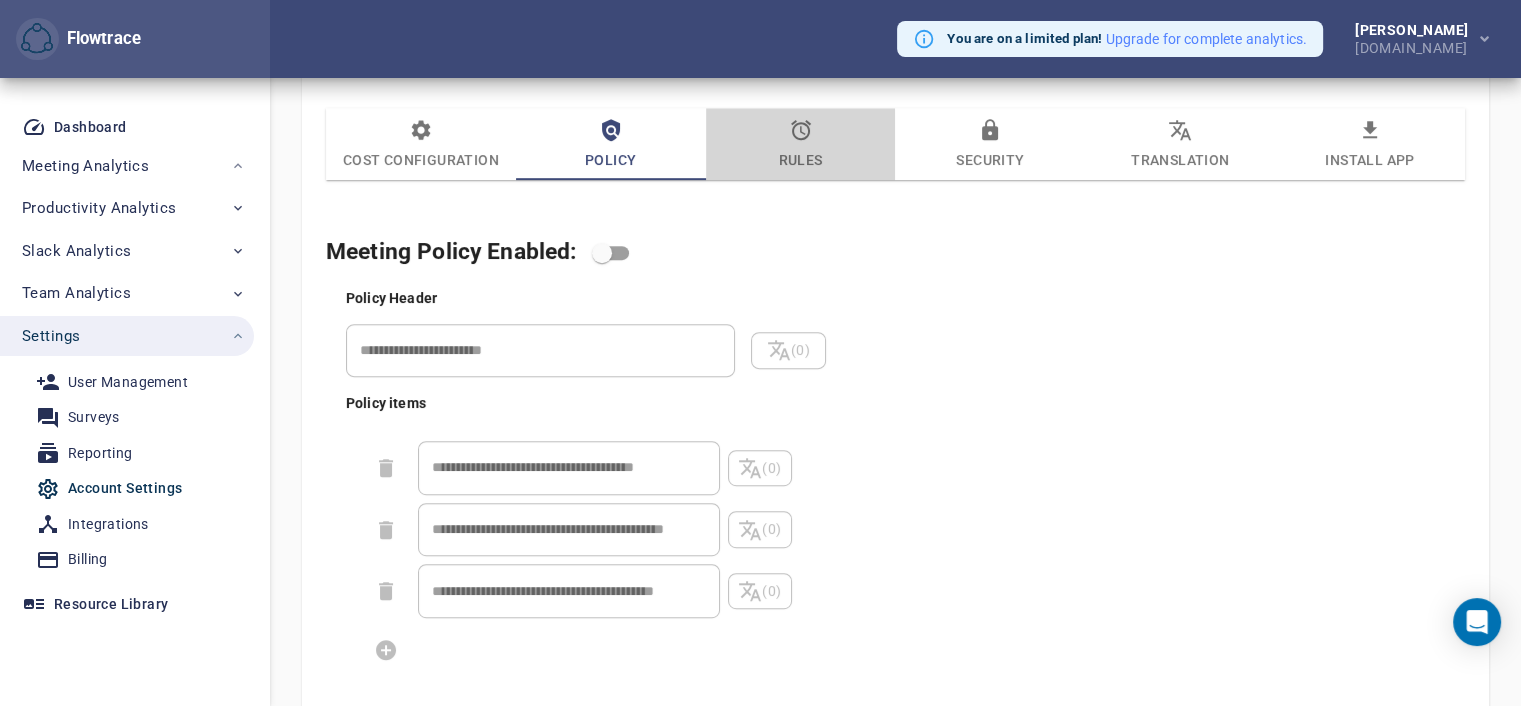 click on "Rules" at bounding box center [801, 145] 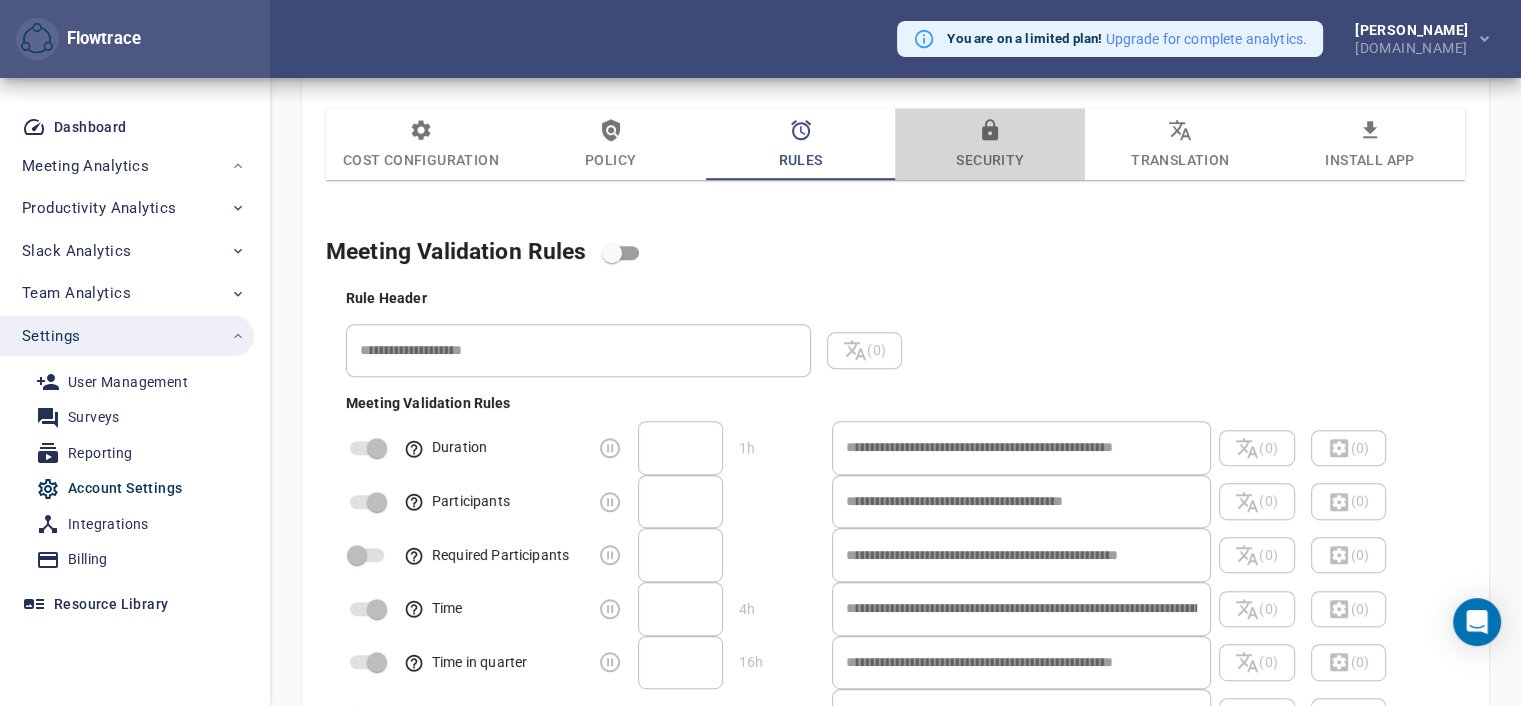 click on "Security" at bounding box center (990, 145) 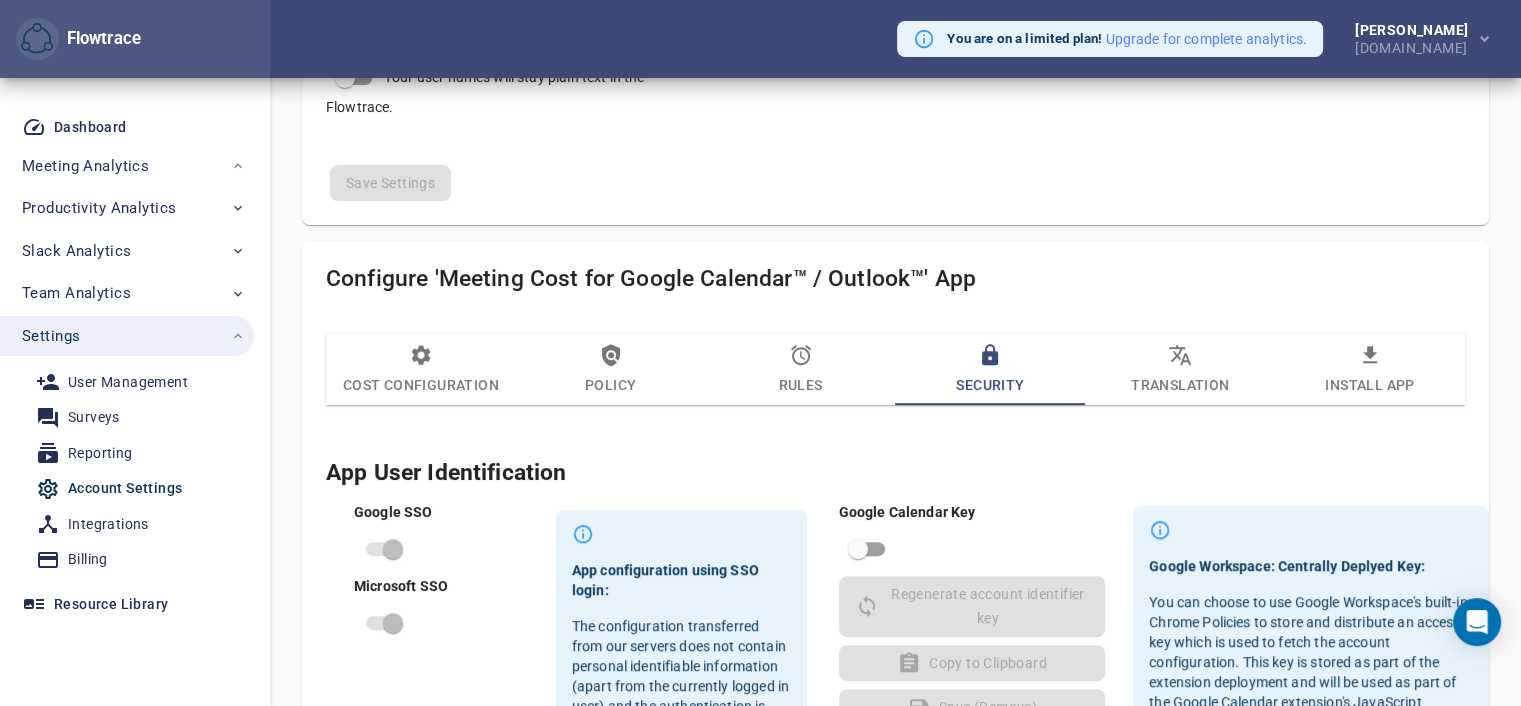 scroll, scrollTop: 741, scrollLeft: 0, axis: vertical 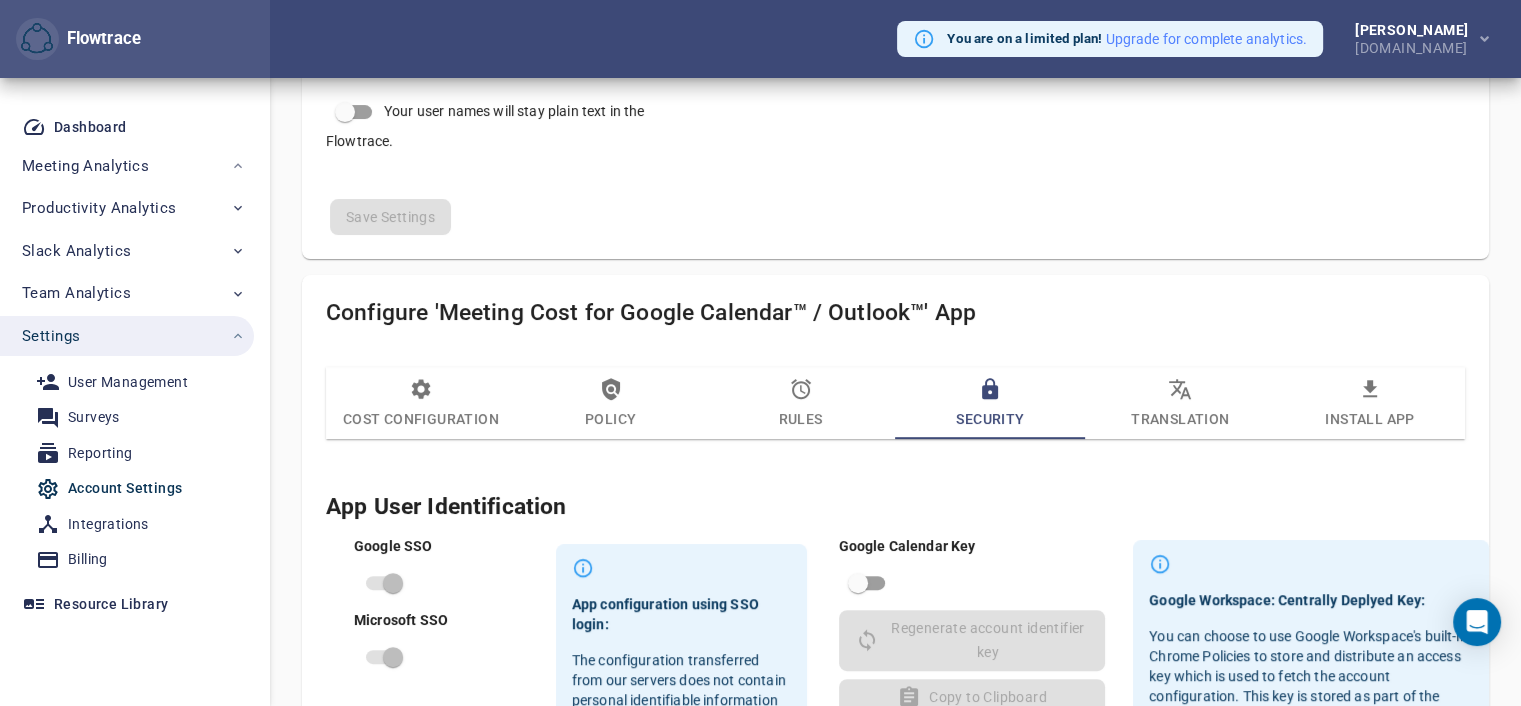 click on "Translation" at bounding box center (1180, 404) 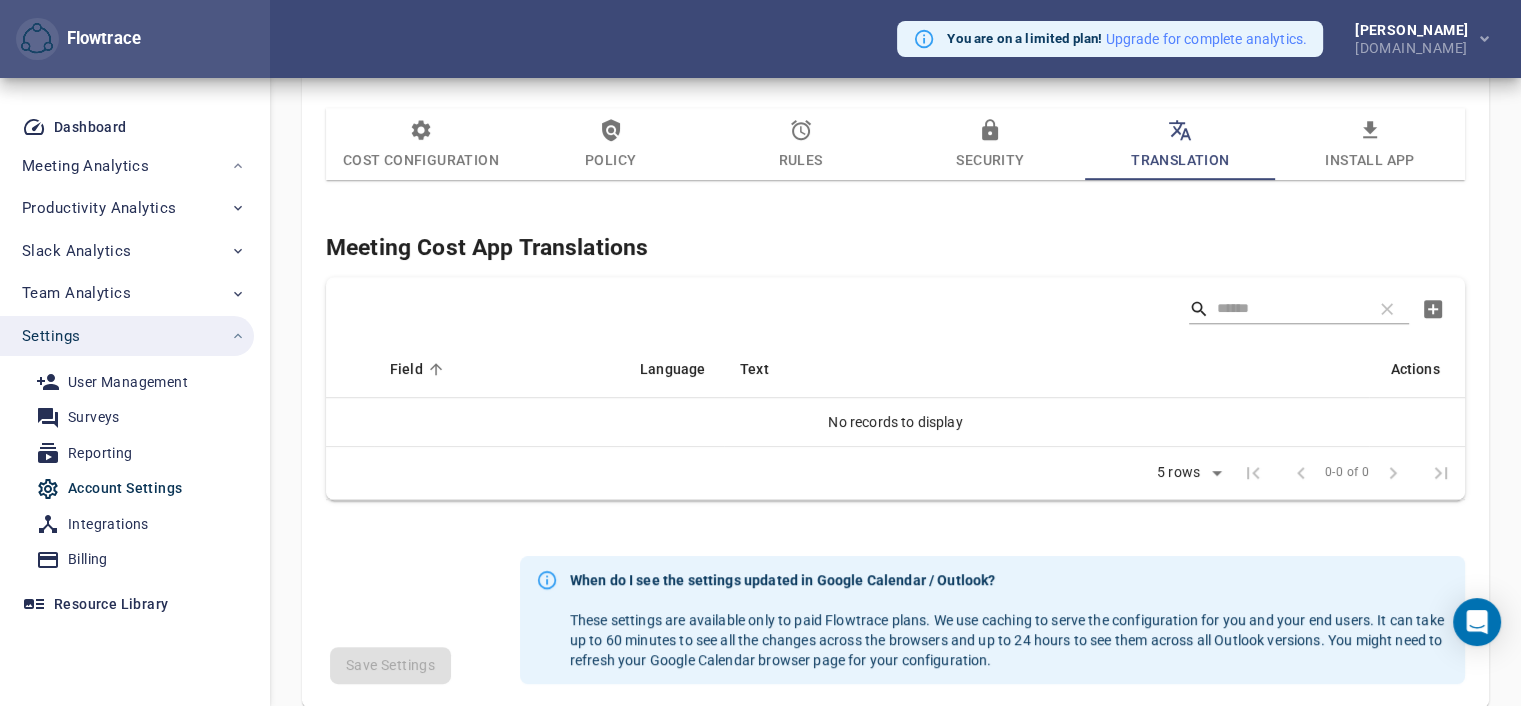 scroll, scrollTop: 672, scrollLeft: 0, axis: vertical 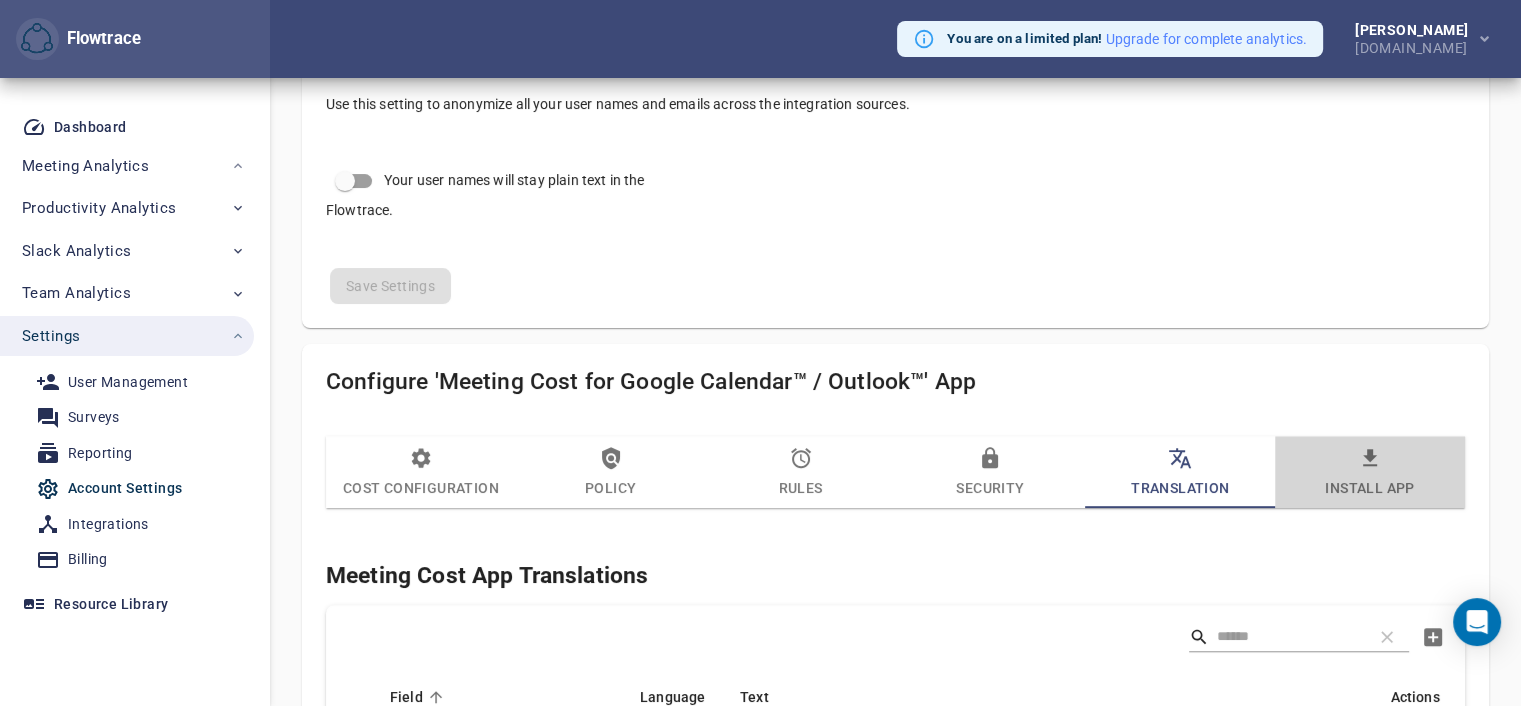 drag, startPoint x: 1359, startPoint y: 452, endPoint x: 1348, endPoint y: 455, distance: 11.401754 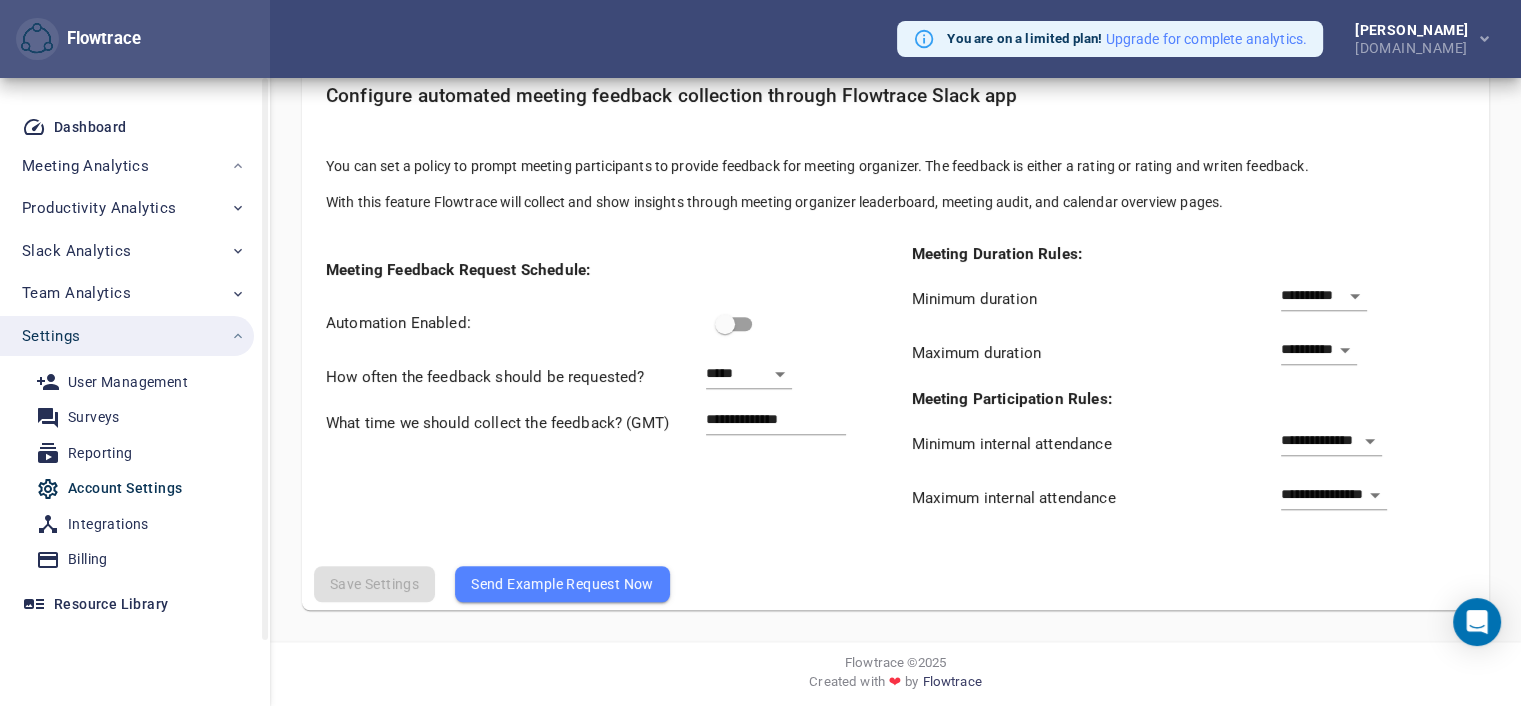 scroll, scrollTop: 1501, scrollLeft: 0, axis: vertical 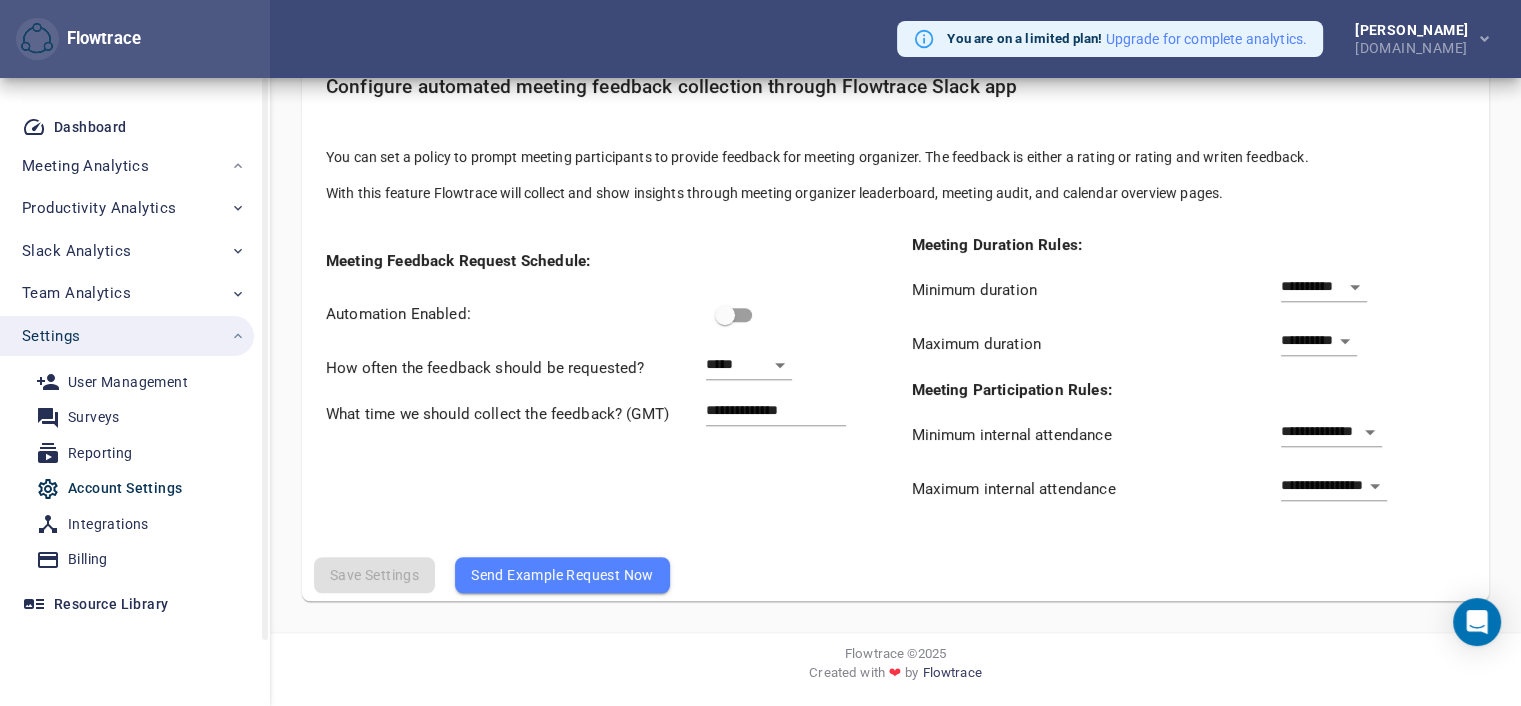click on "Account Settings" at bounding box center (125, 488) 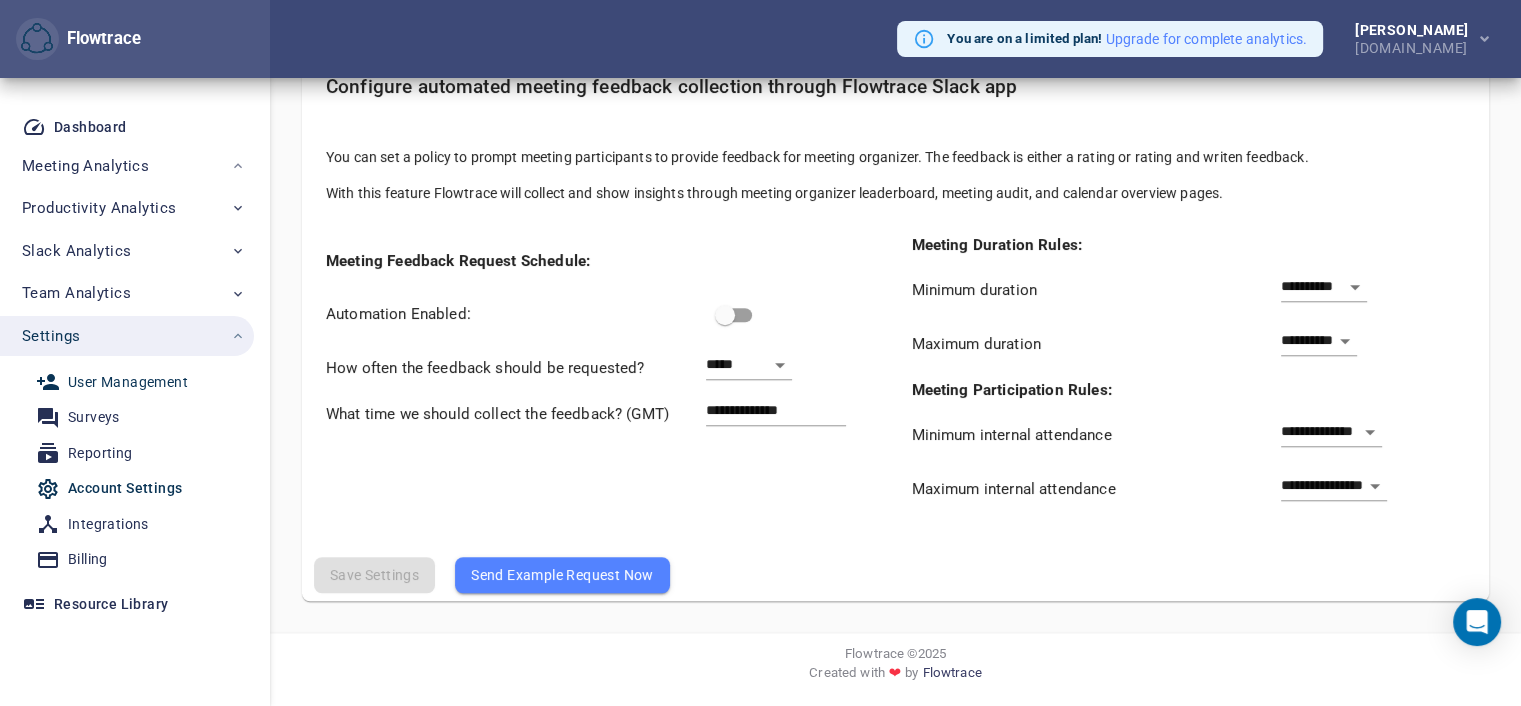 click on "User Management" at bounding box center [128, 382] 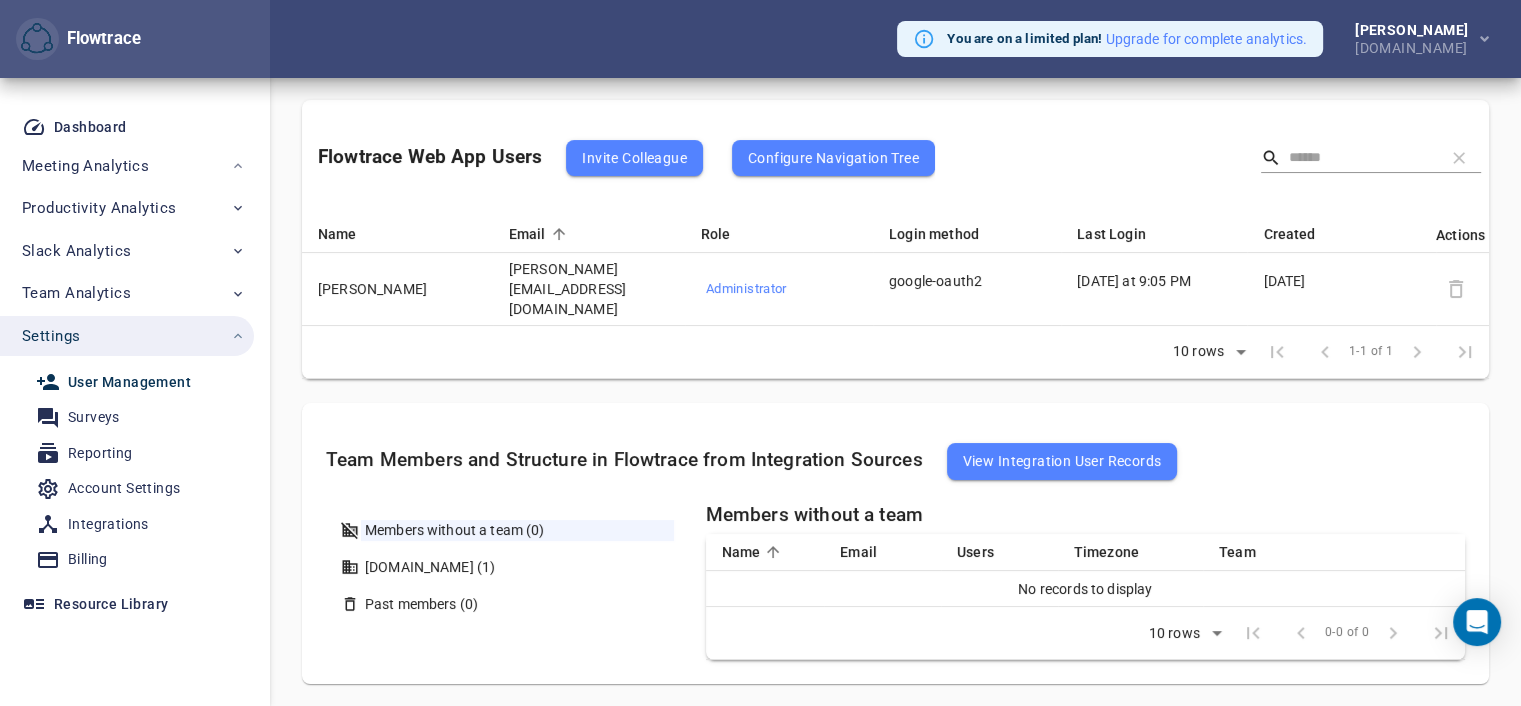 scroll, scrollTop: 194, scrollLeft: 0, axis: vertical 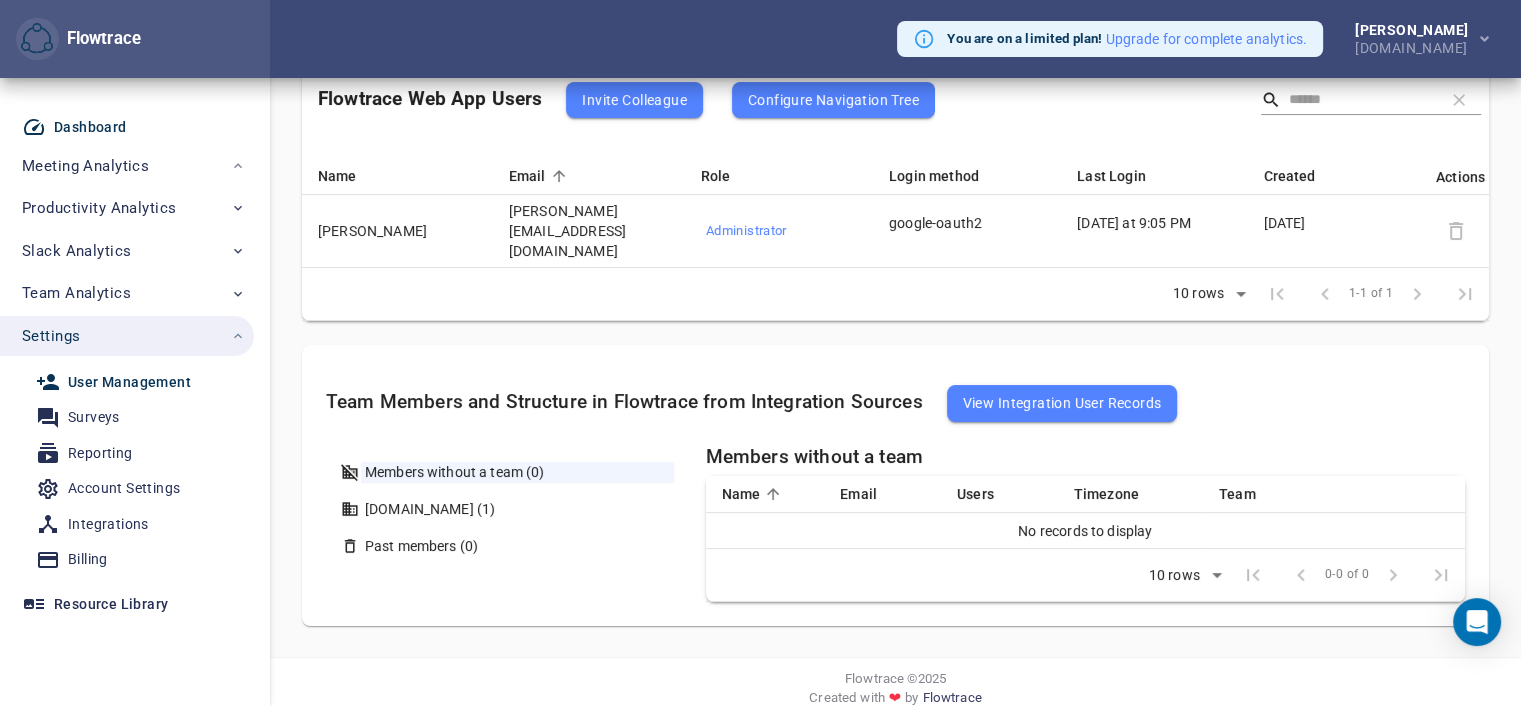 click 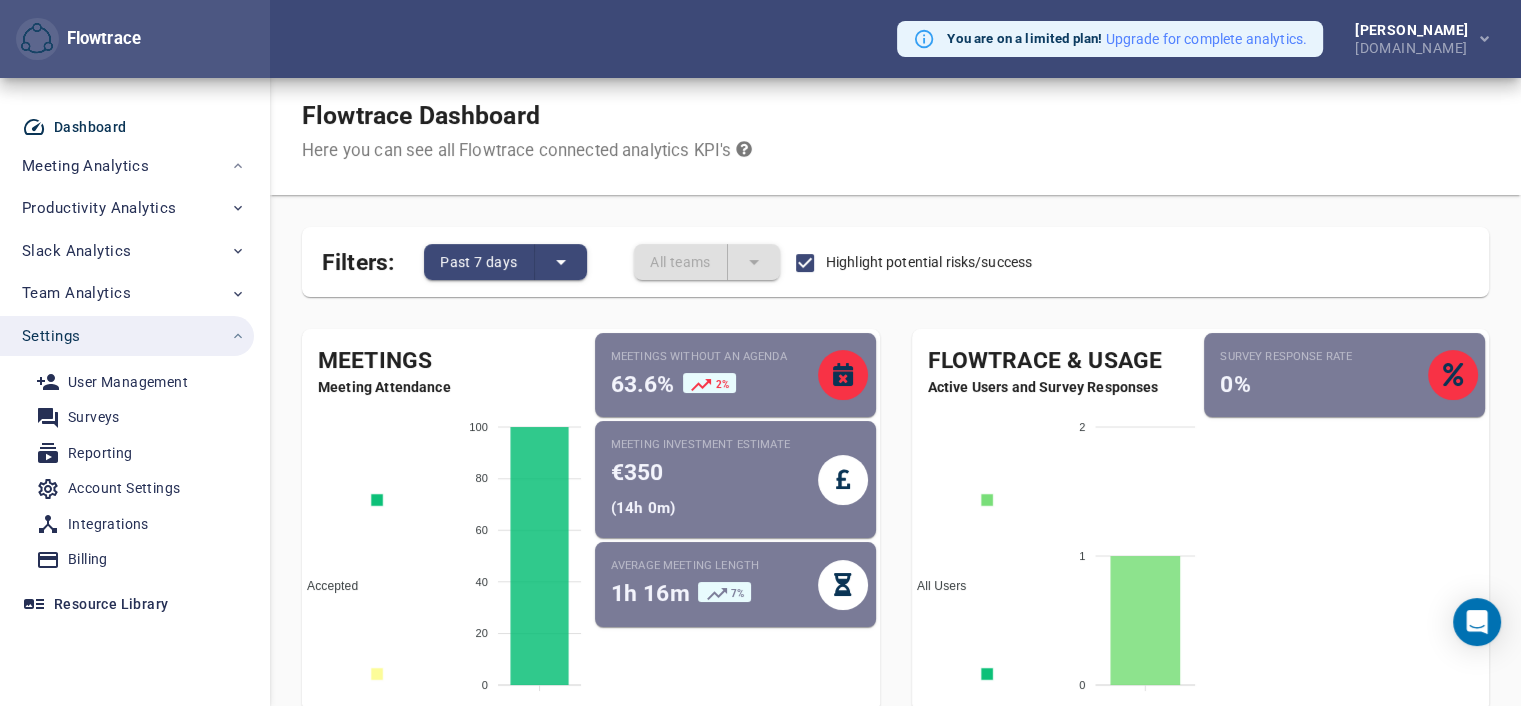 scroll, scrollTop: 0, scrollLeft: 0, axis: both 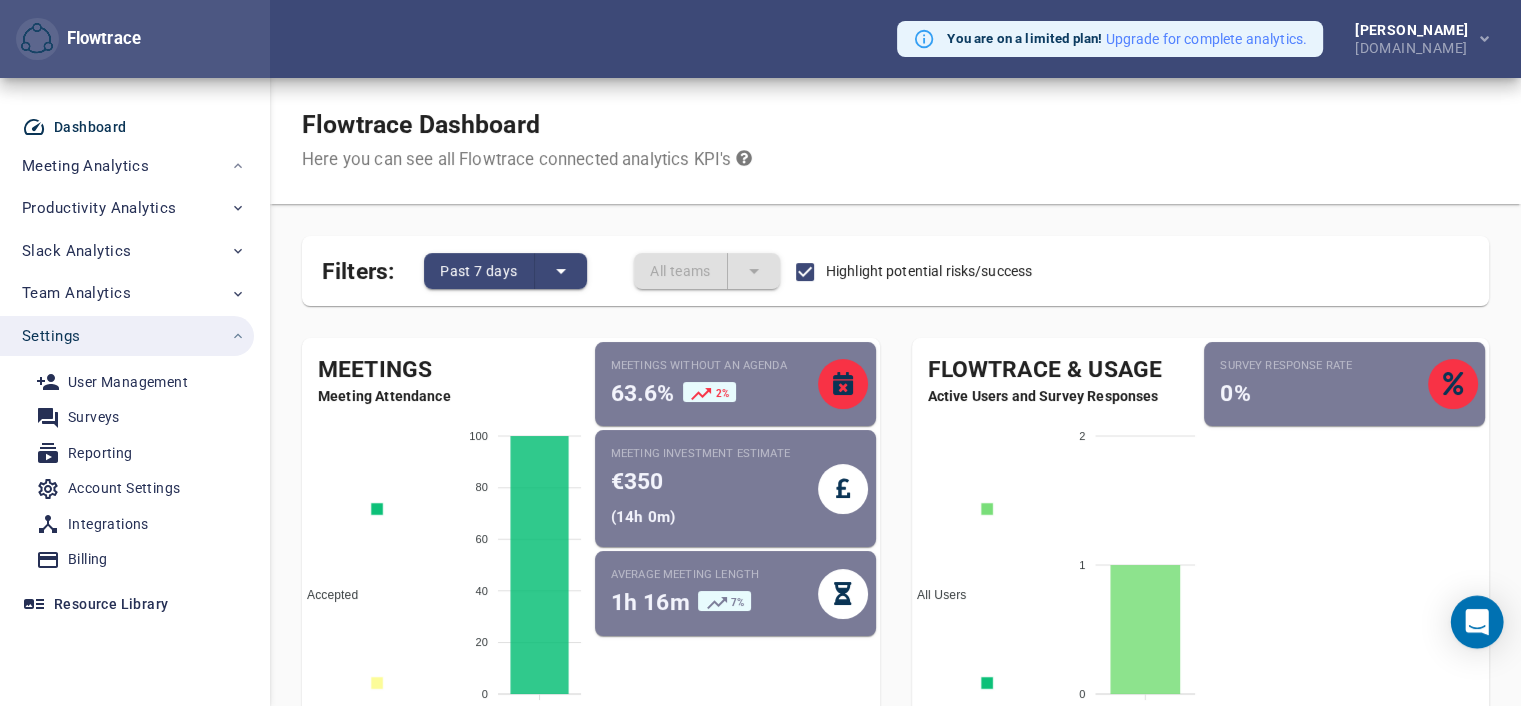 click 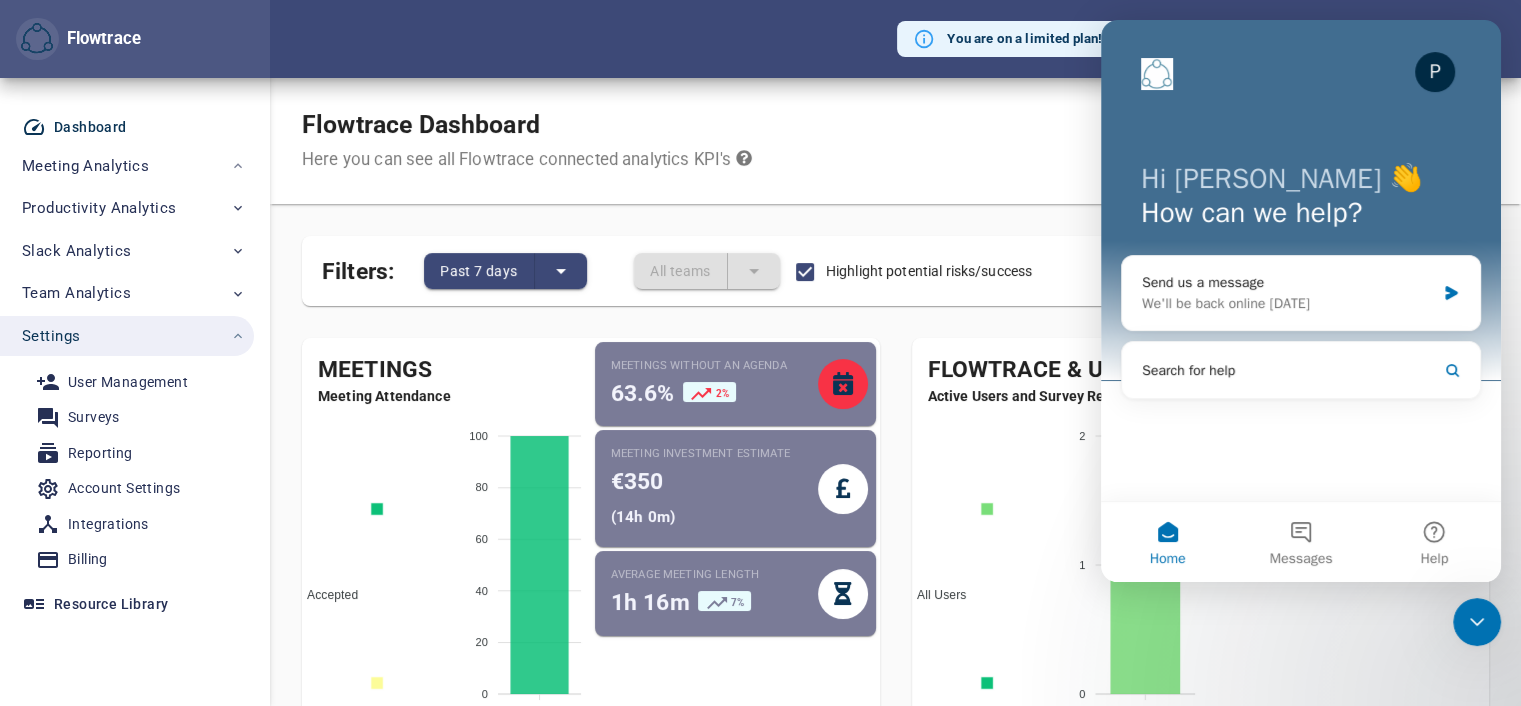 scroll, scrollTop: 0, scrollLeft: 0, axis: both 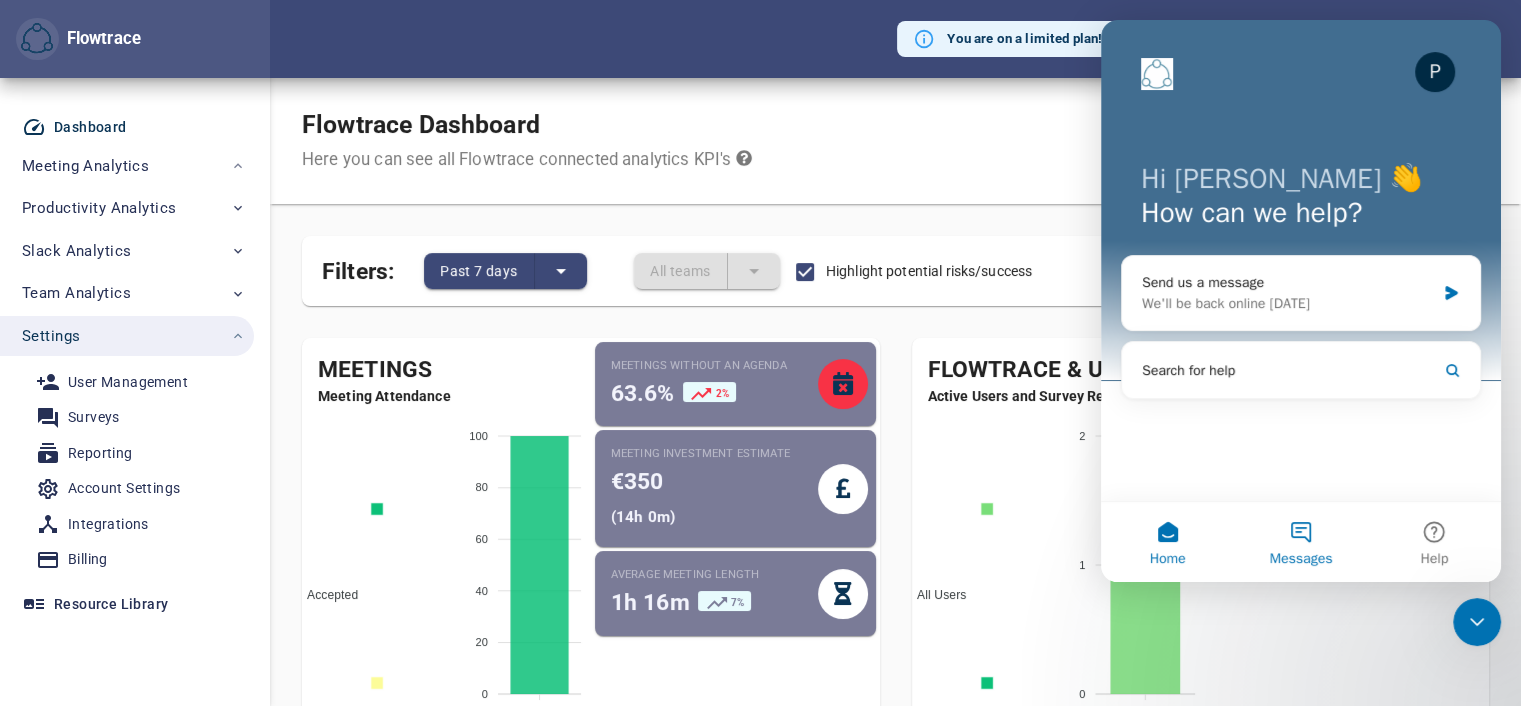 click on "Messages" at bounding box center (1300, 542) 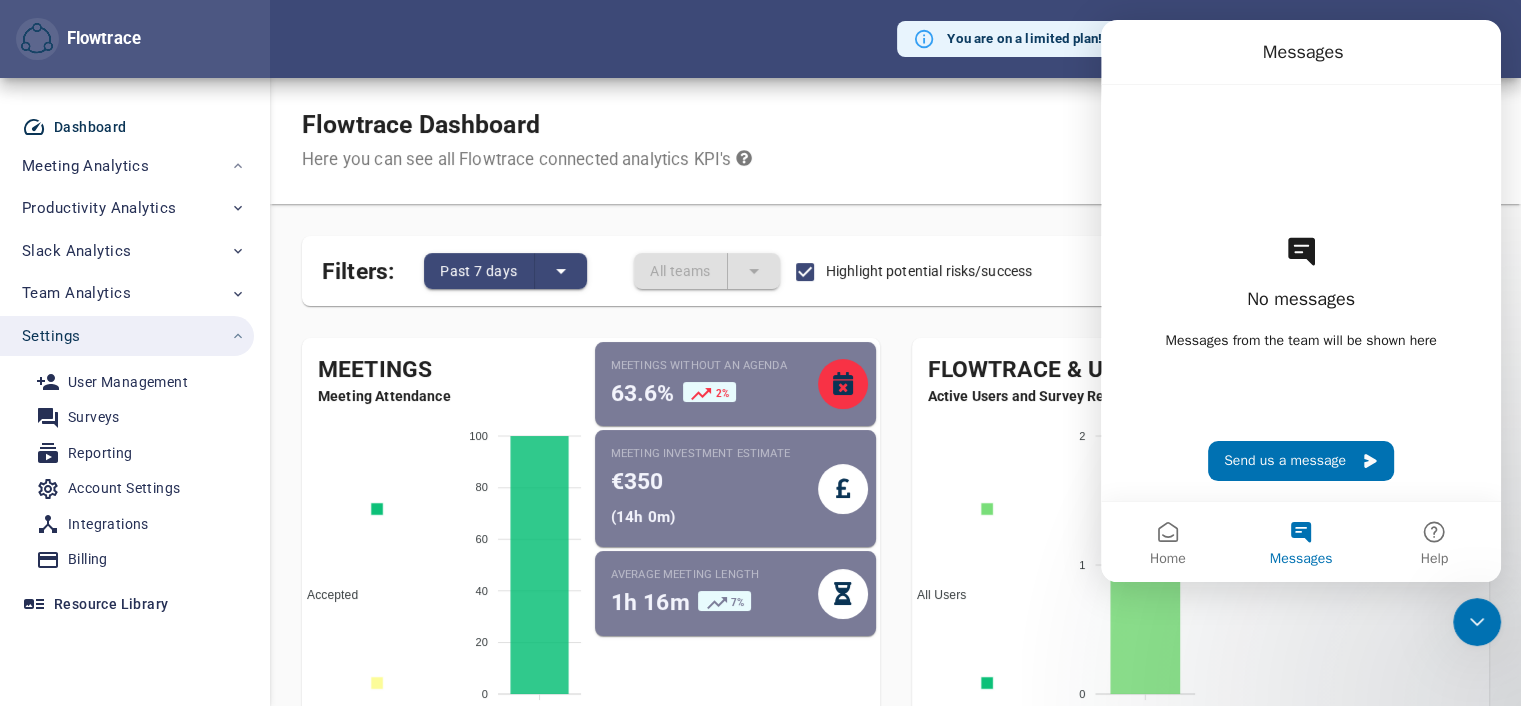 click on "Messages" at bounding box center (1300, 542) 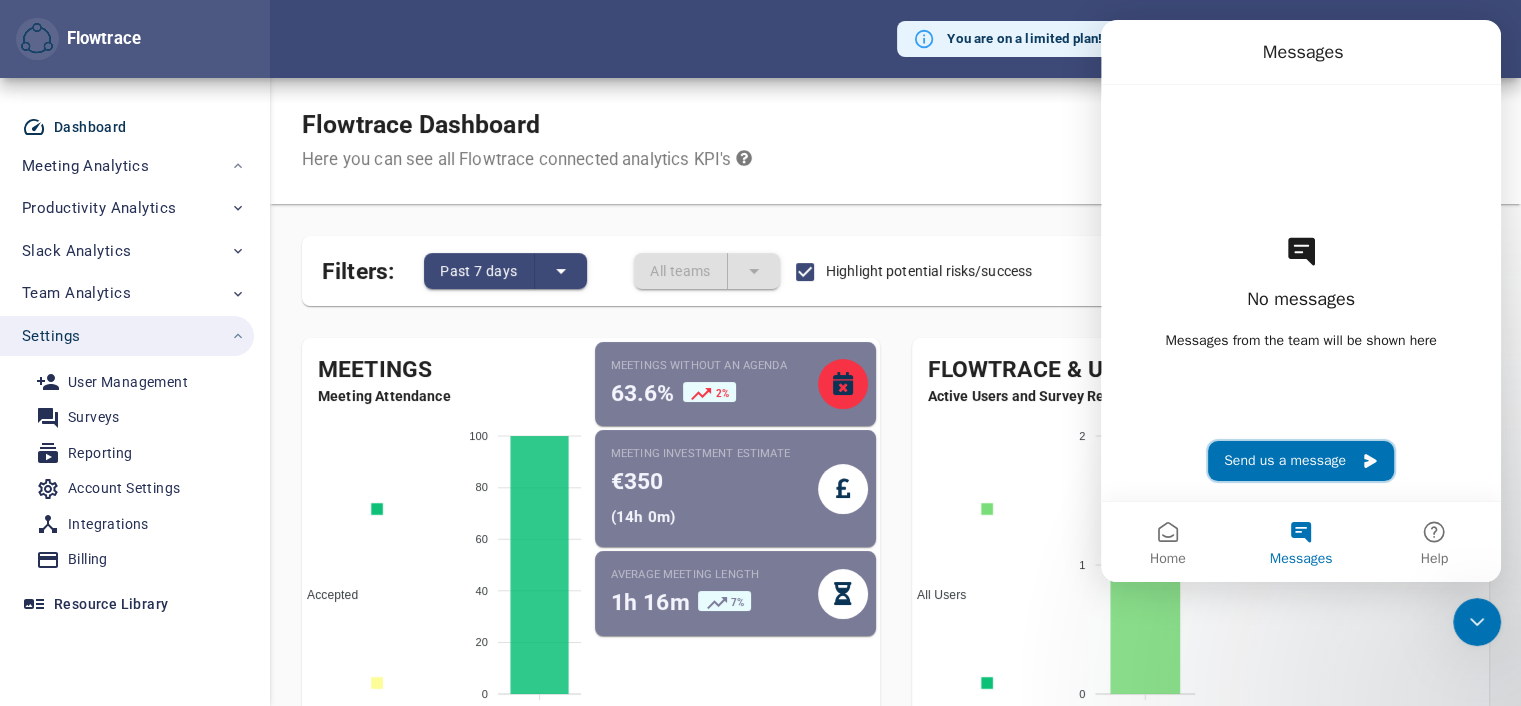 click on "Send us a message" at bounding box center (1301, 461) 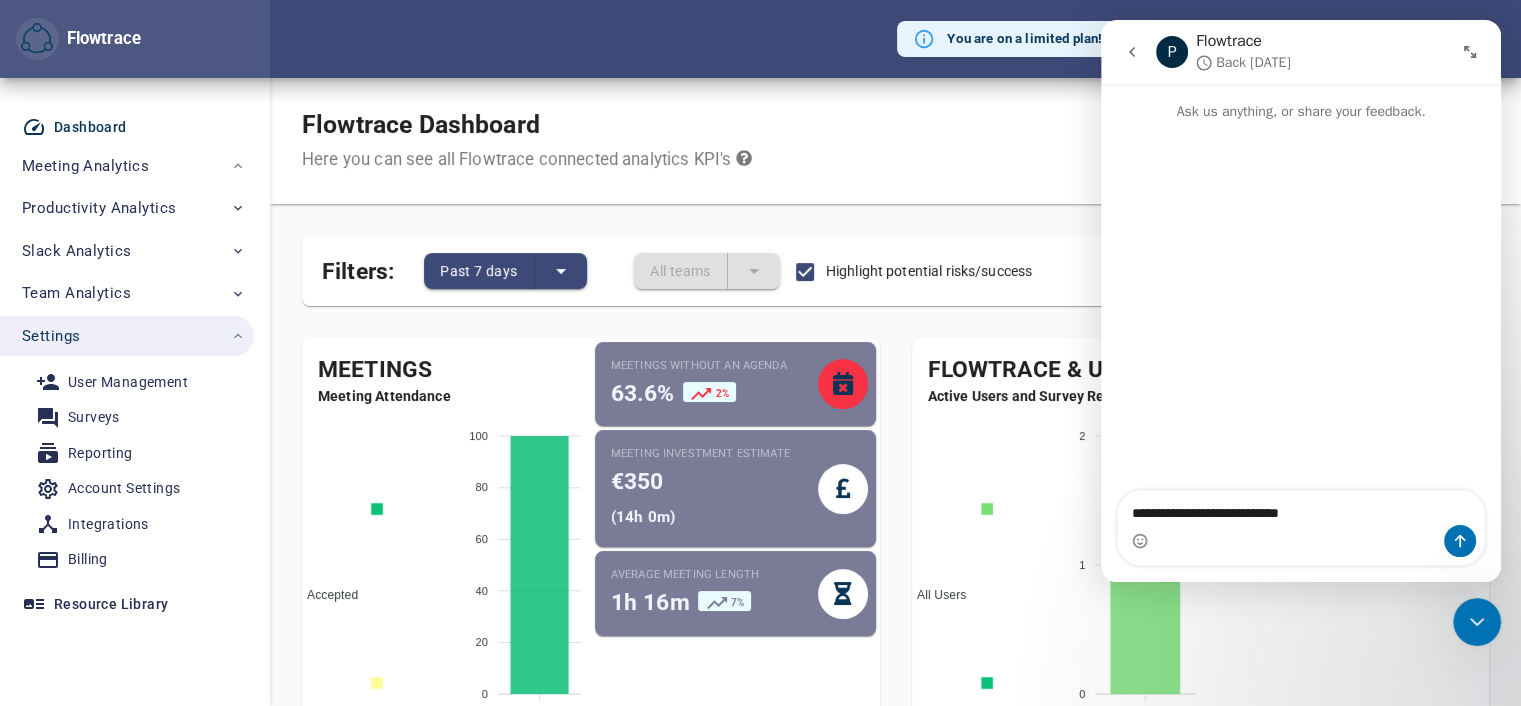 type on "**********" 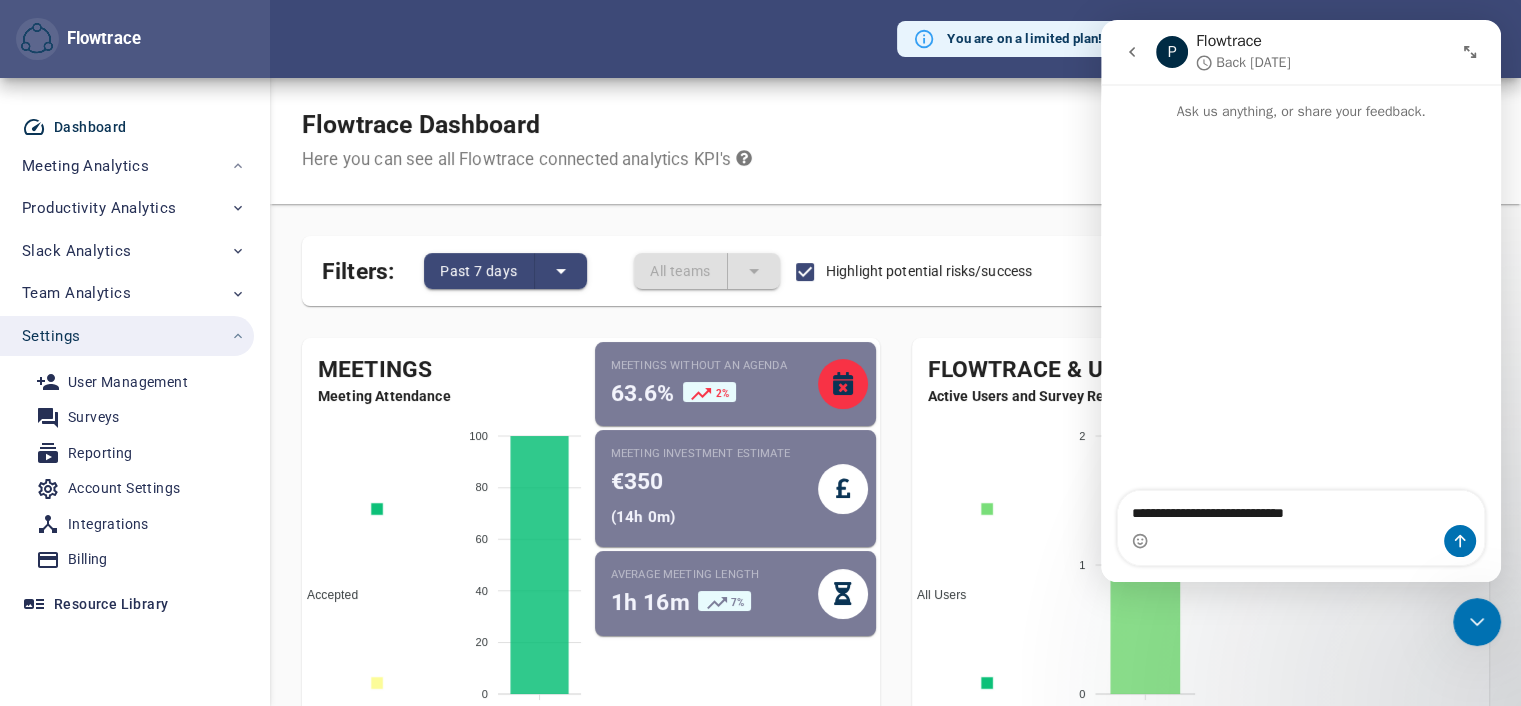 type 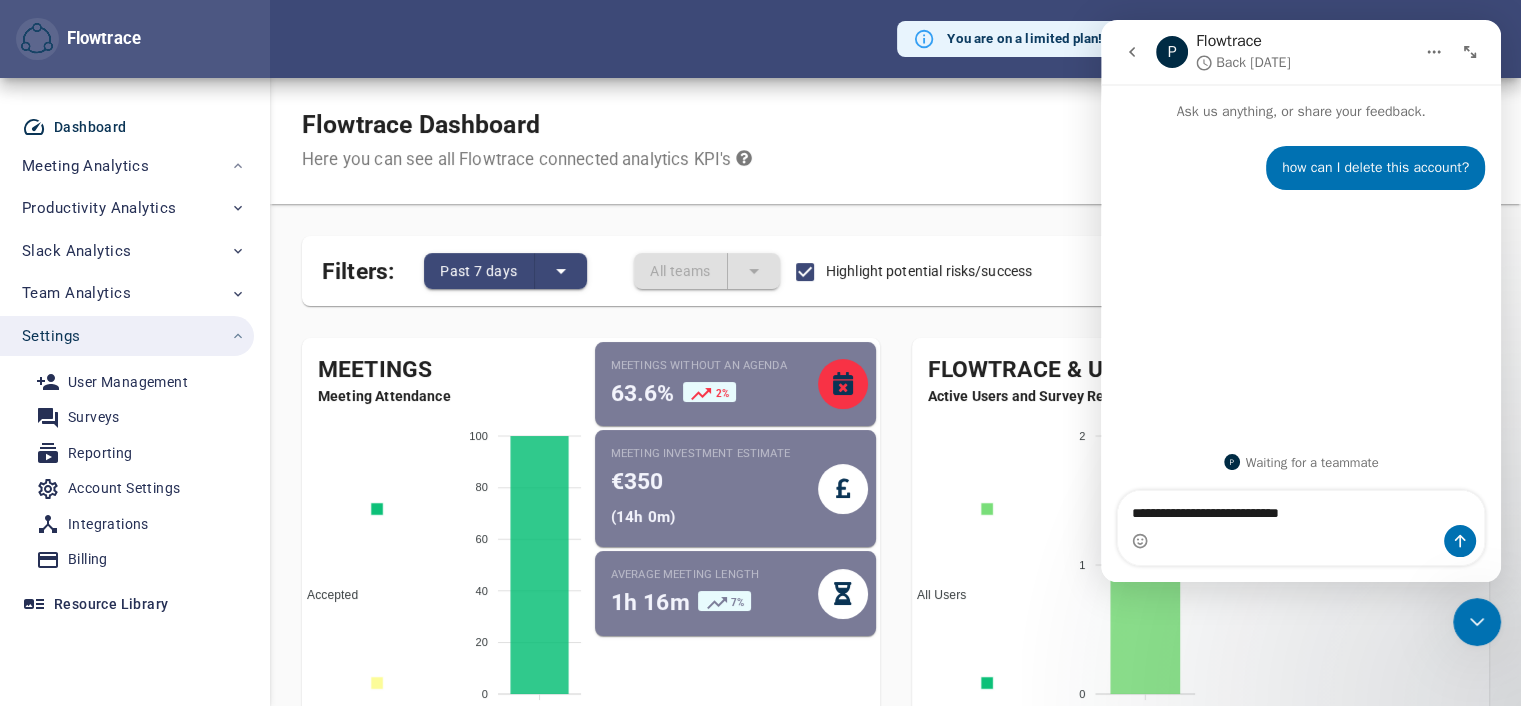 type on "**********" 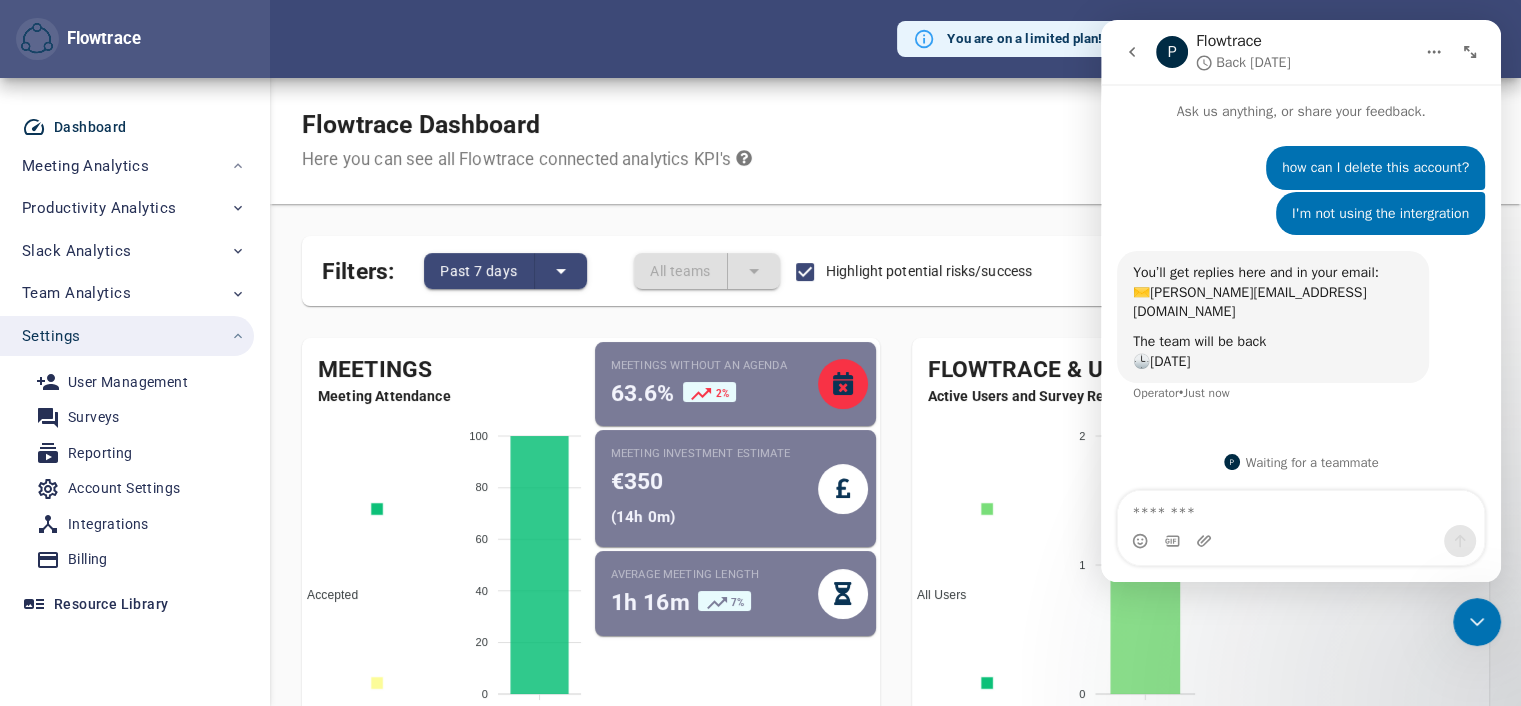 type 